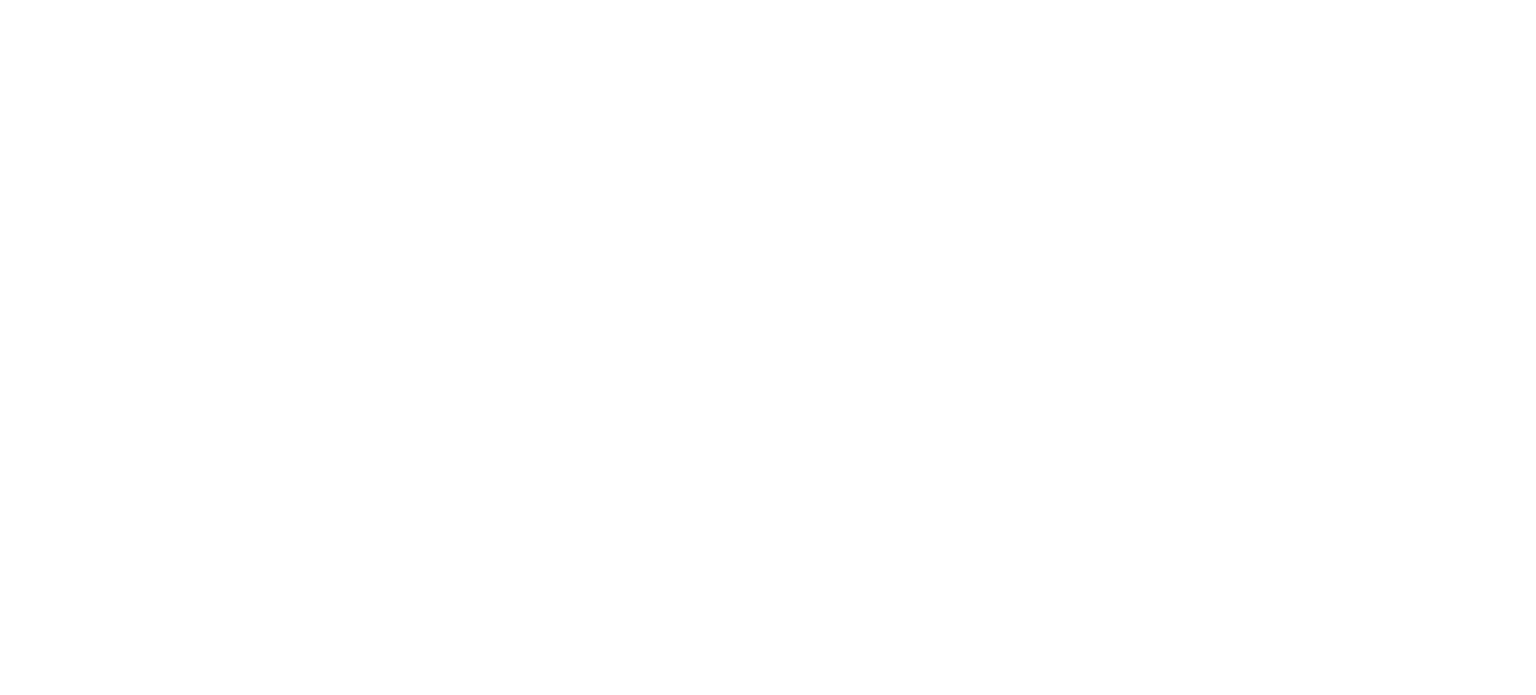 scroll, scrollTop: 0, scrollLeft: 0, axis: both 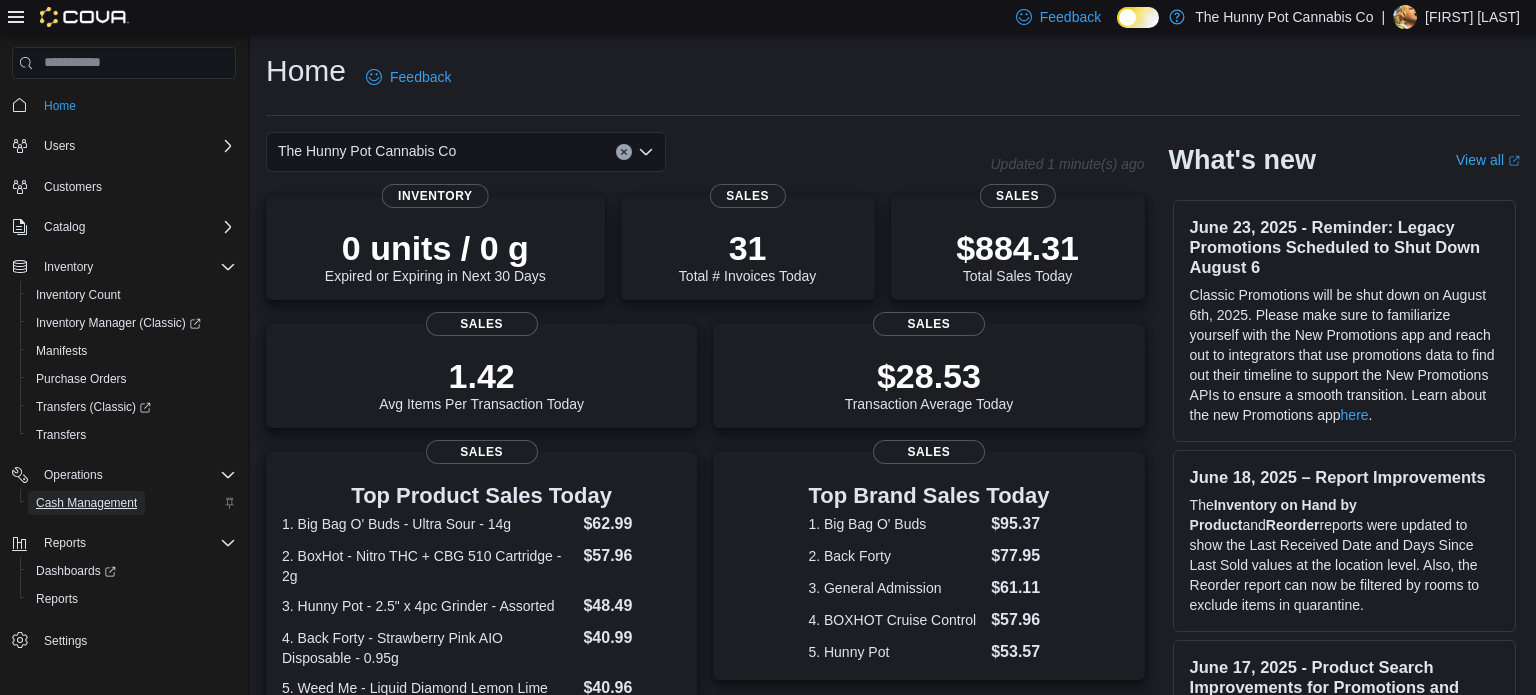 click on "Cash Management" at bounding box center (86, 503) 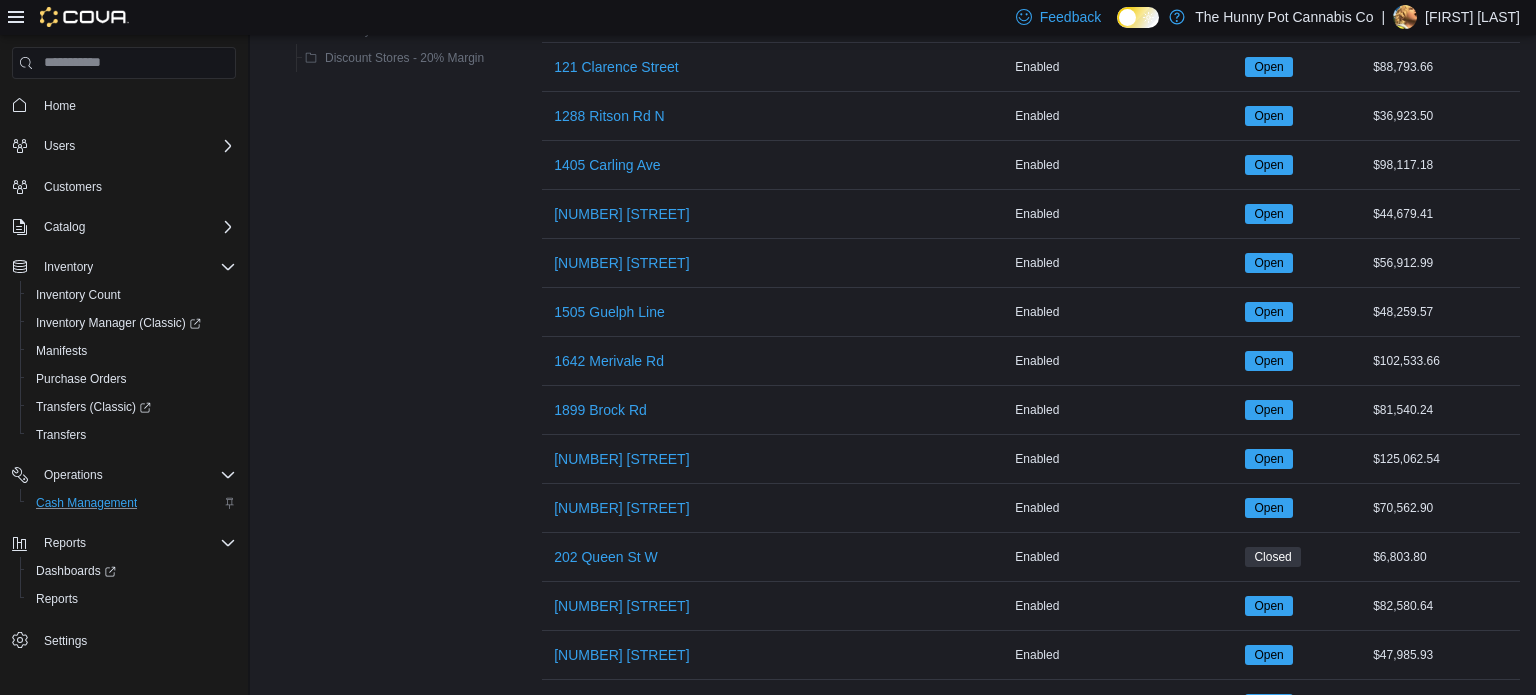 scroll, scrollTop: 479, scrollLeft: 0, axis: vertical 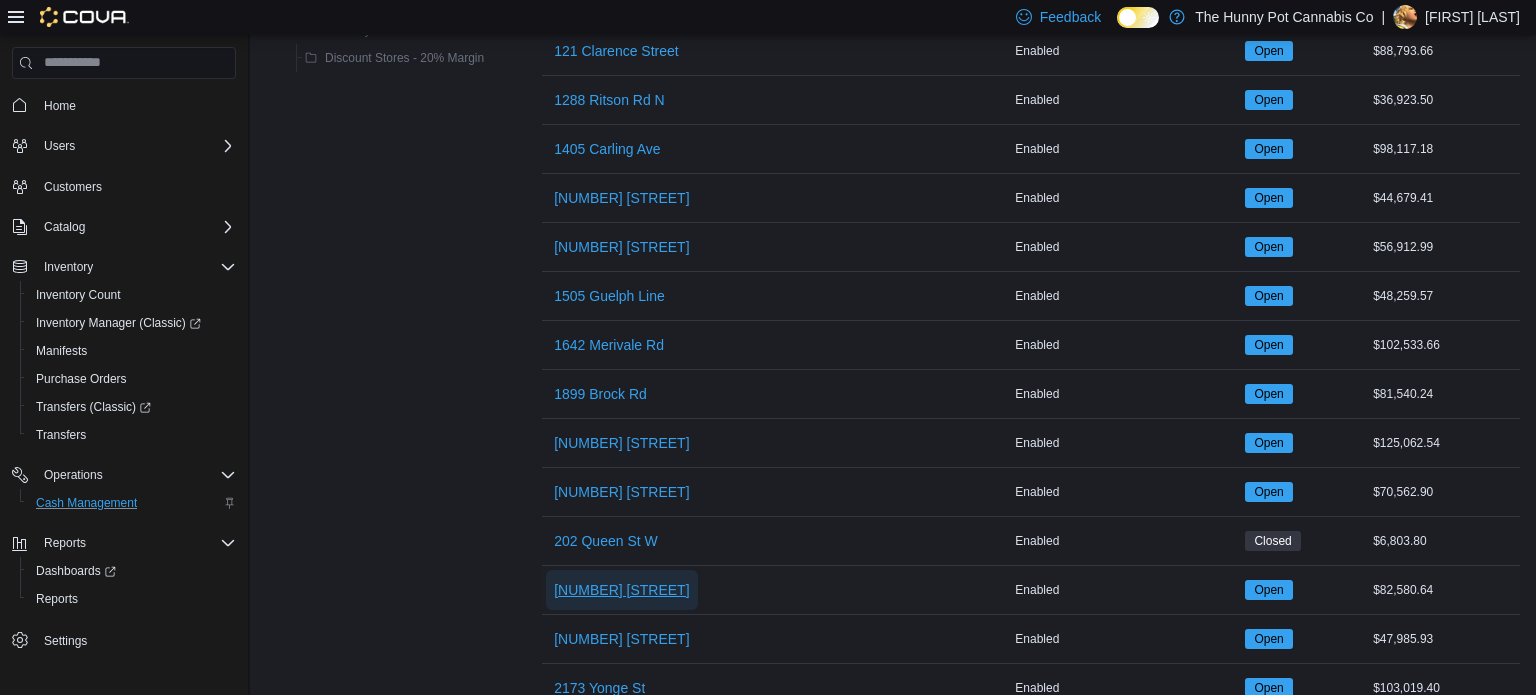 click on "[NUMBER] [STREET]" at bounding box center (621, 590) 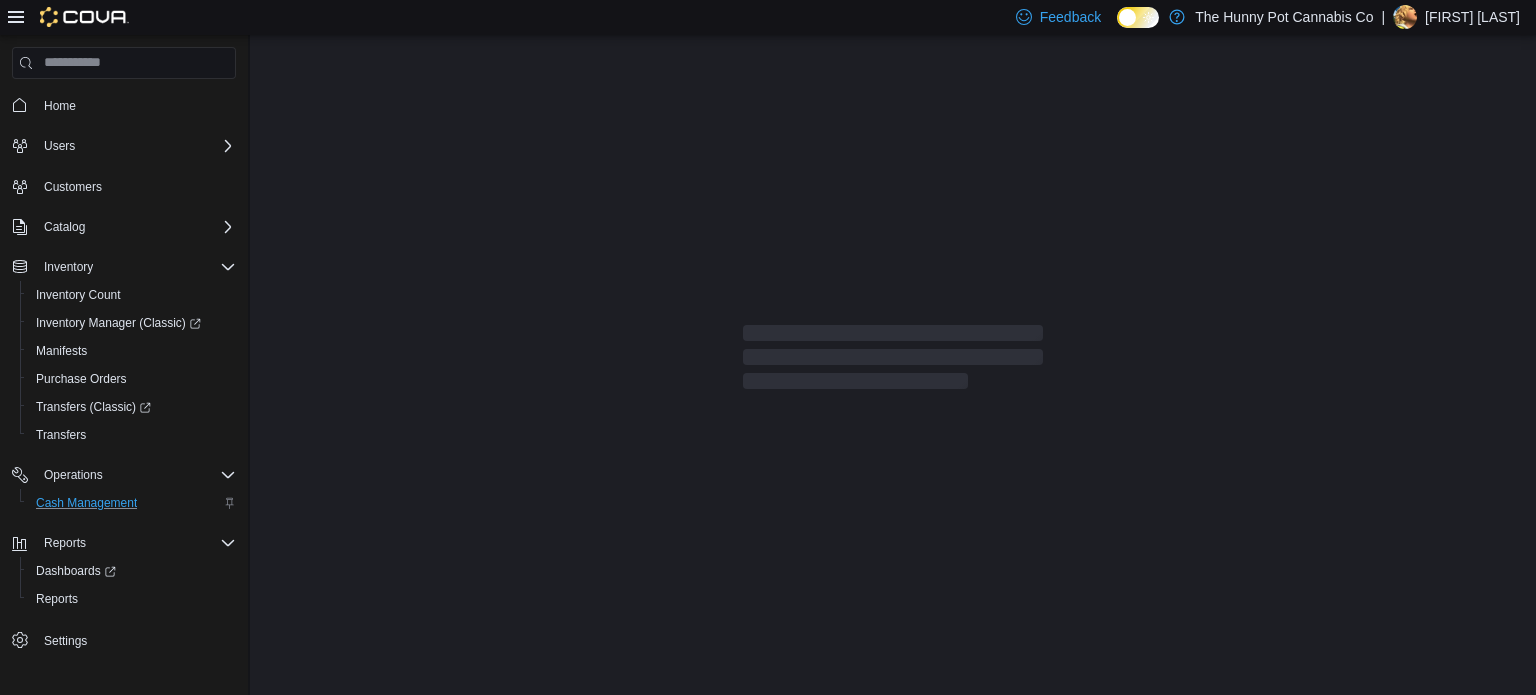 scroll, scrollTop: 0, scrollLeft: 0, axis: both 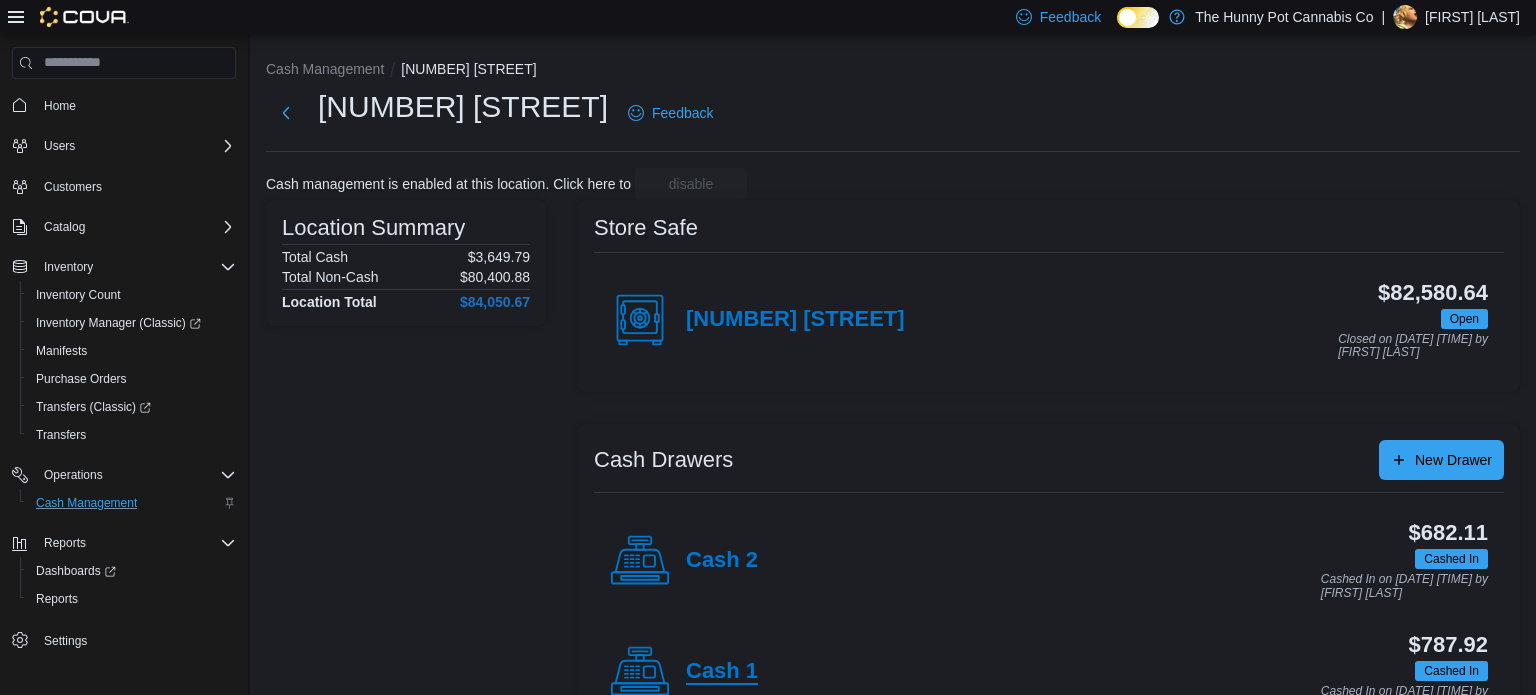 click on "Cash 1" at bounding box center (722, 672) 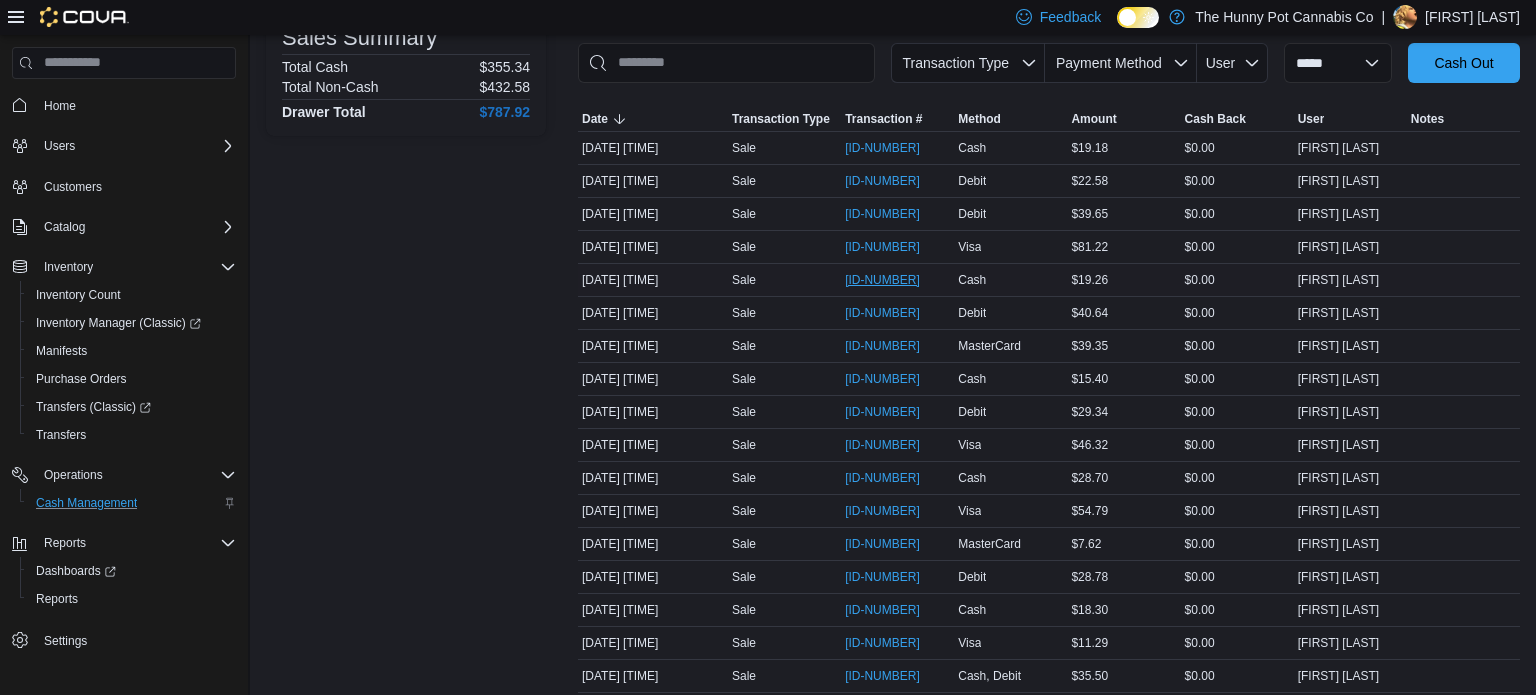 scroll, scrollTop: 0, scrollLeft: 0, axis: both 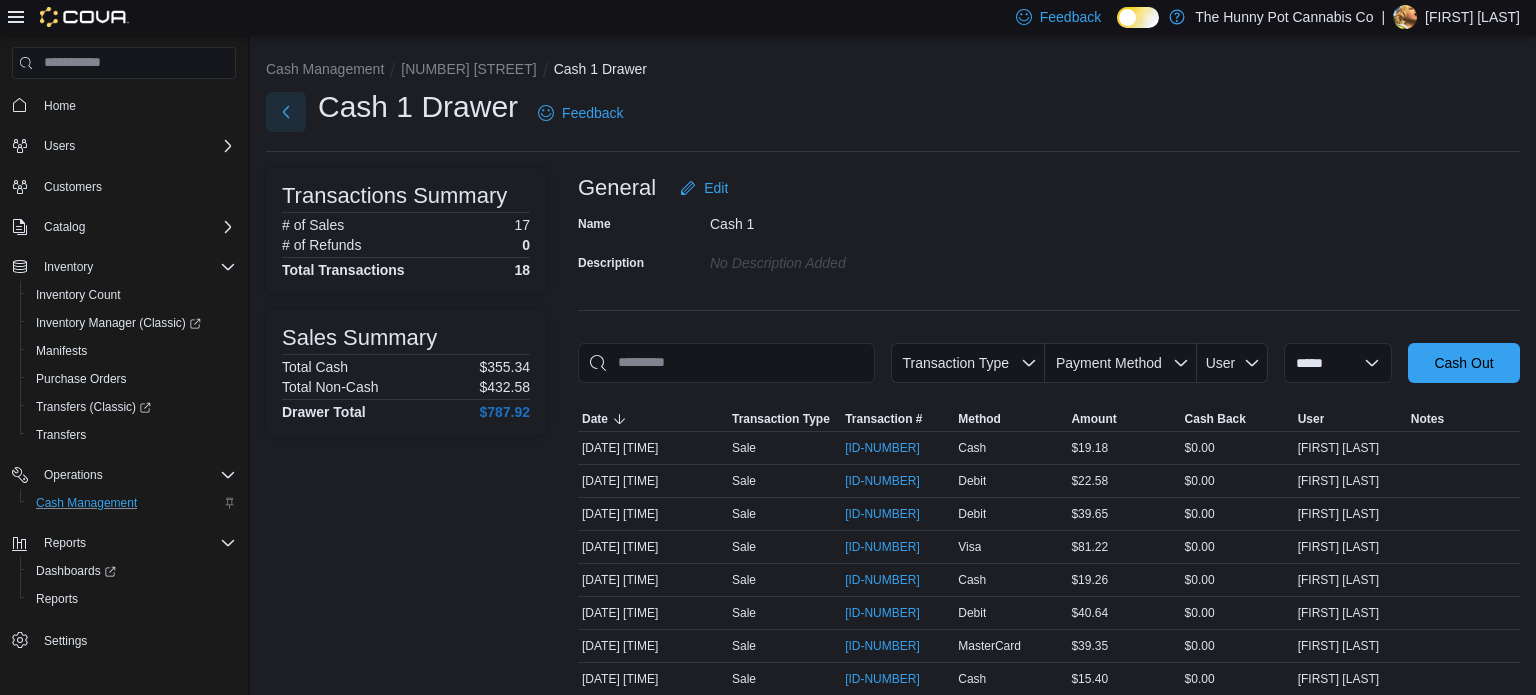 click at bounding box center [286, 112] 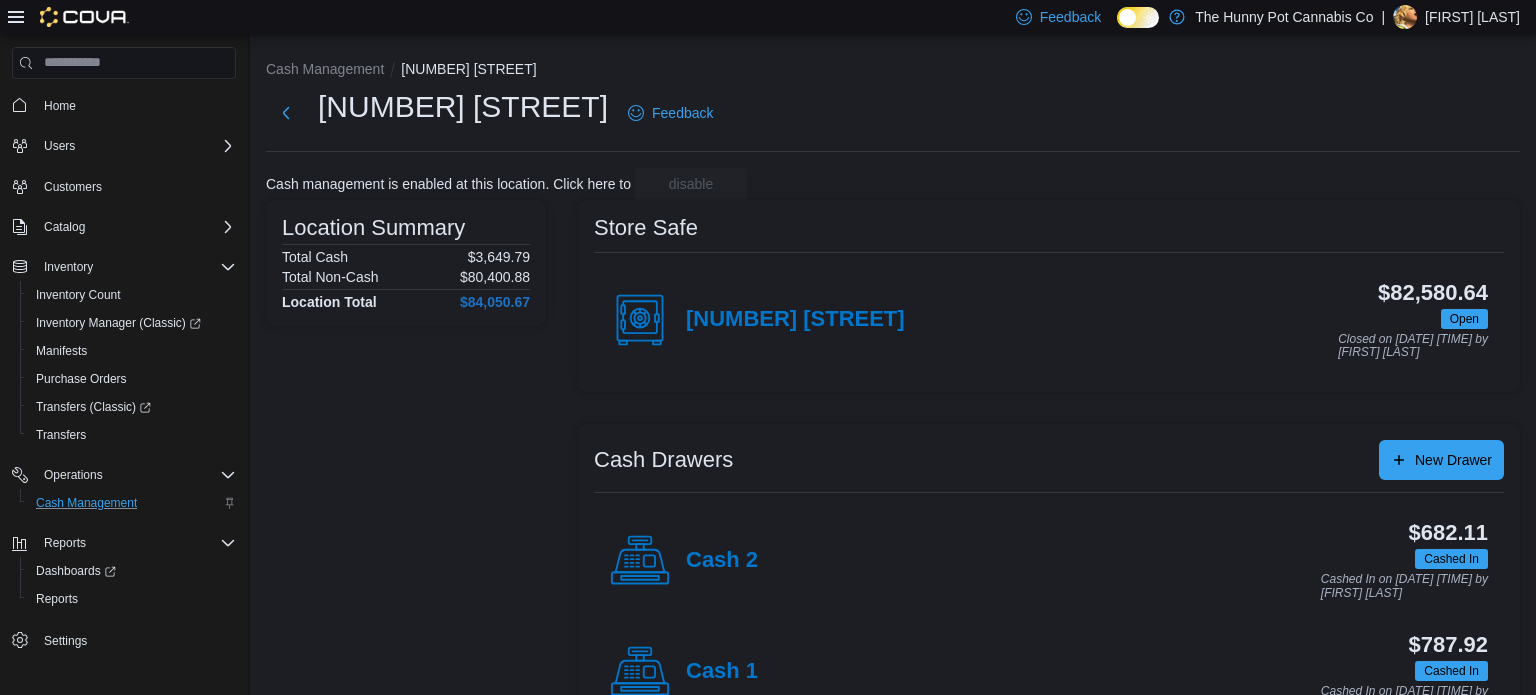click on "Cash 2" at bounding box center [684, 561] 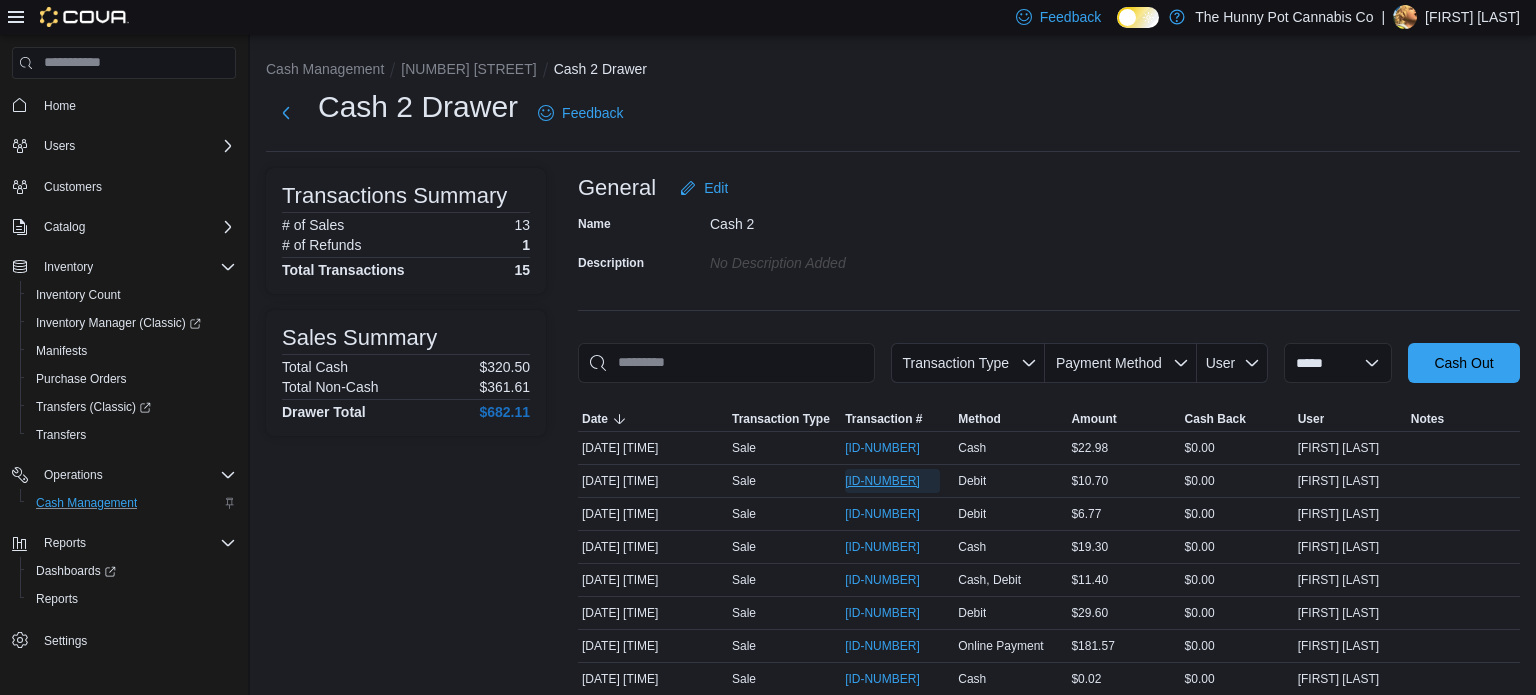 click on "[ID-NUMBER]" at bounding box center (882, 481) 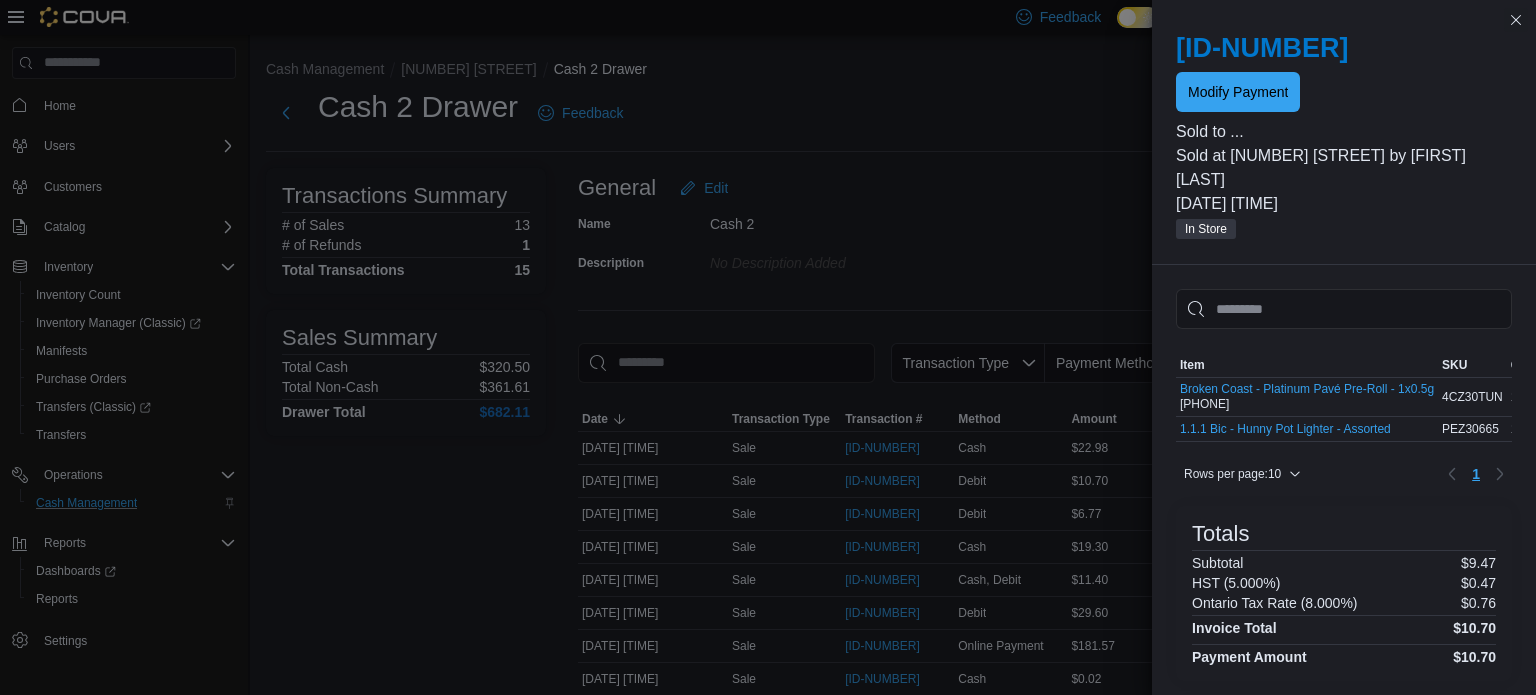 click on "Sold to ..." at bounding box center (1344, 132) 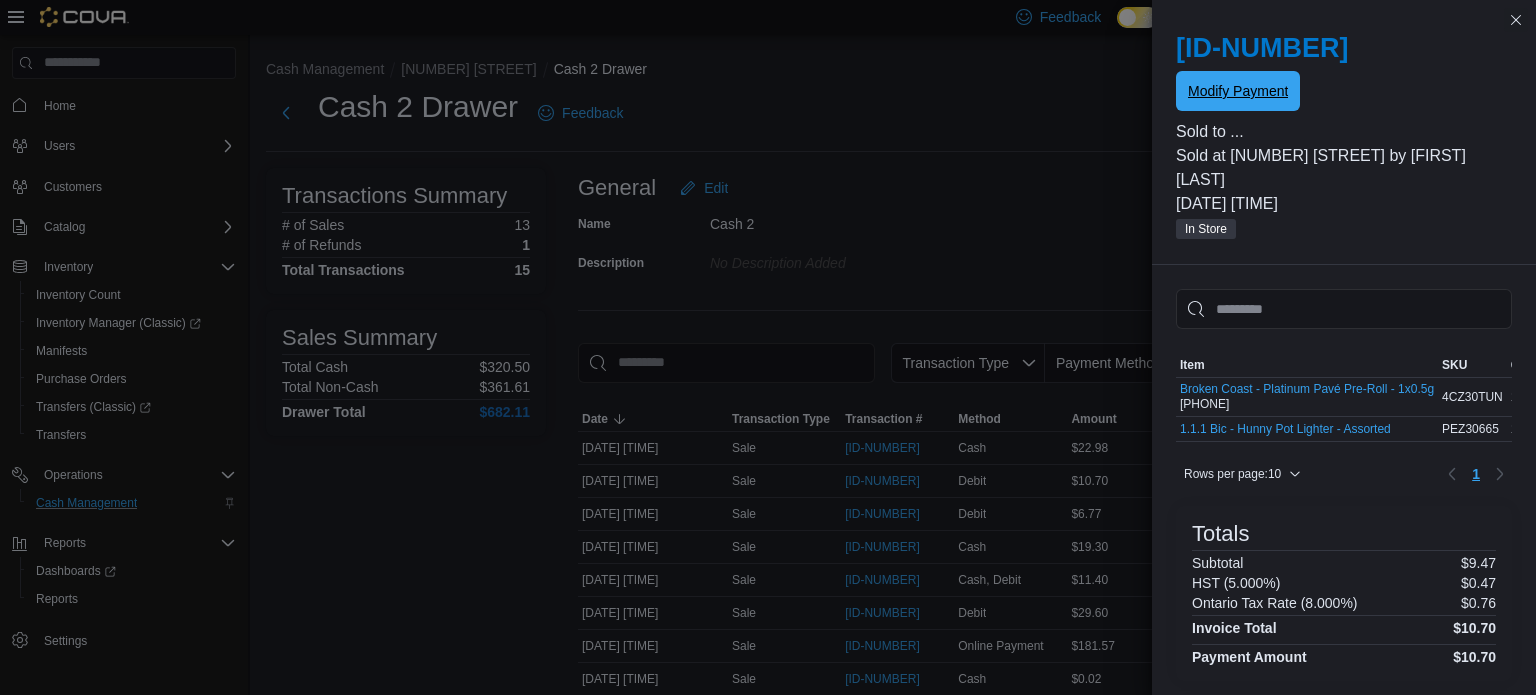 click on "Modify Payment" at bounding box center [1238, 91] 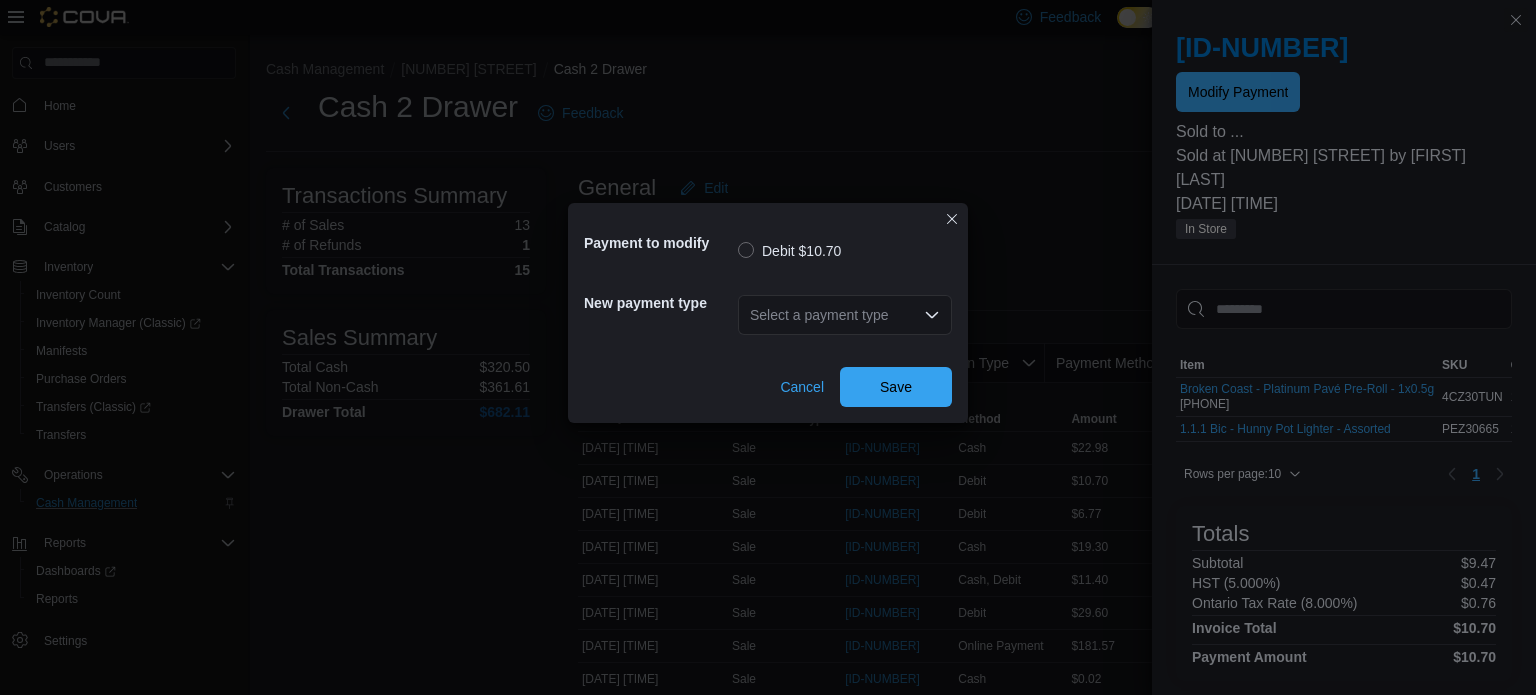 click 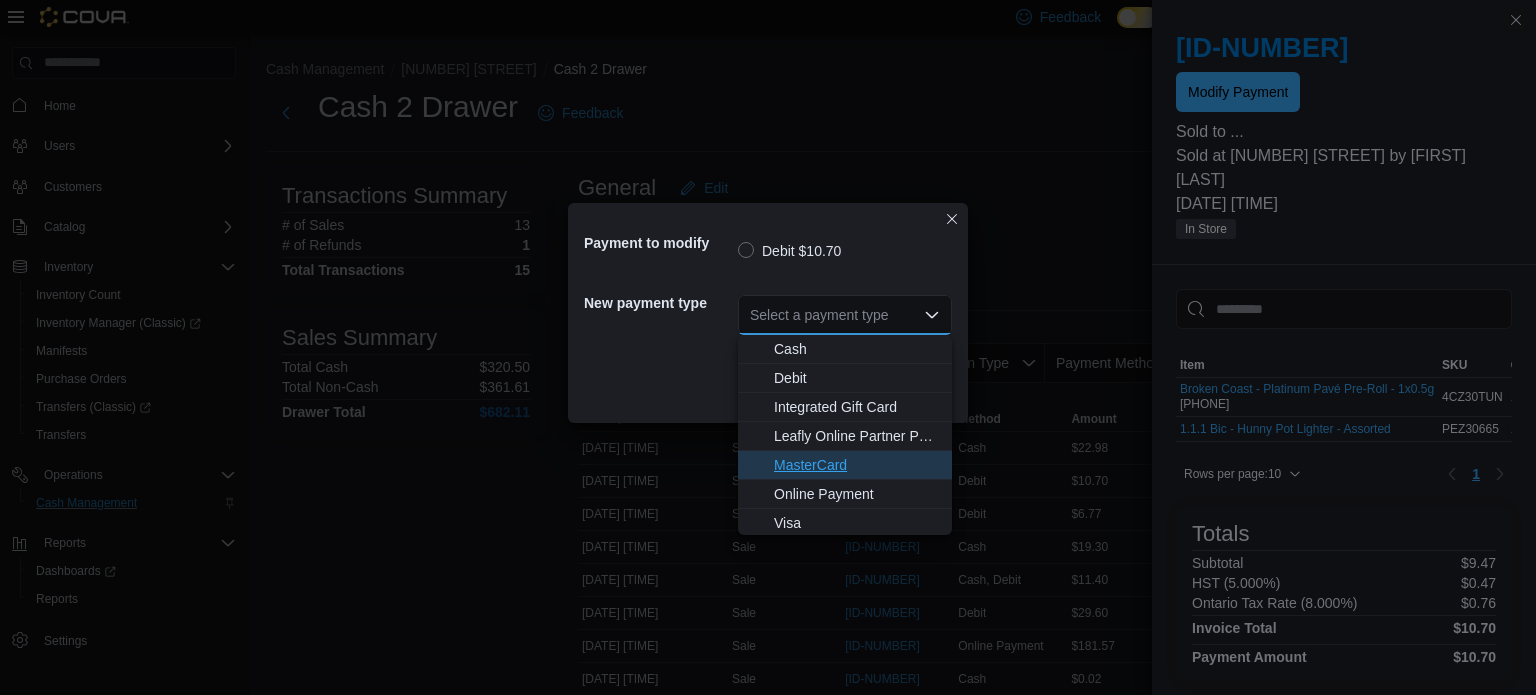 click on "MasterCard" at bounding box center [857, 465] 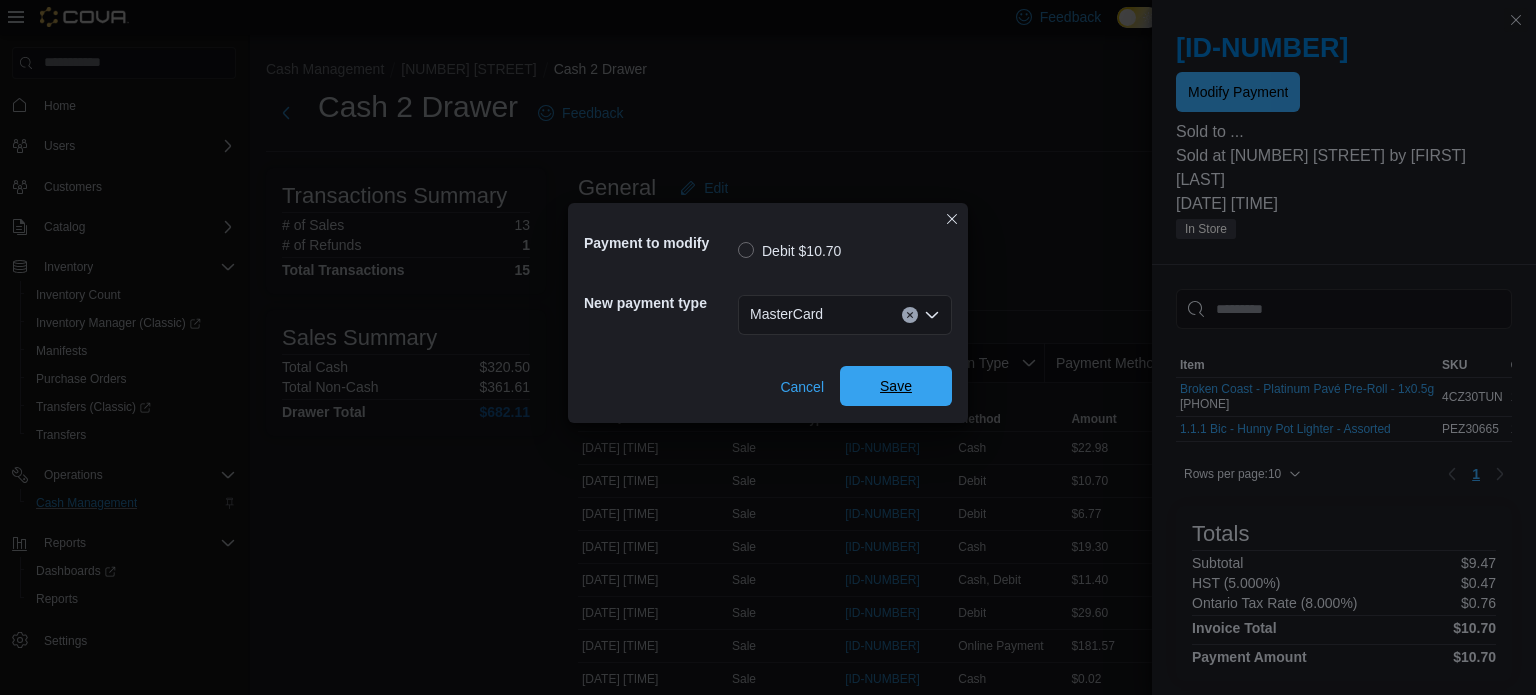 click on "Save" at bounding box center [896, 386] 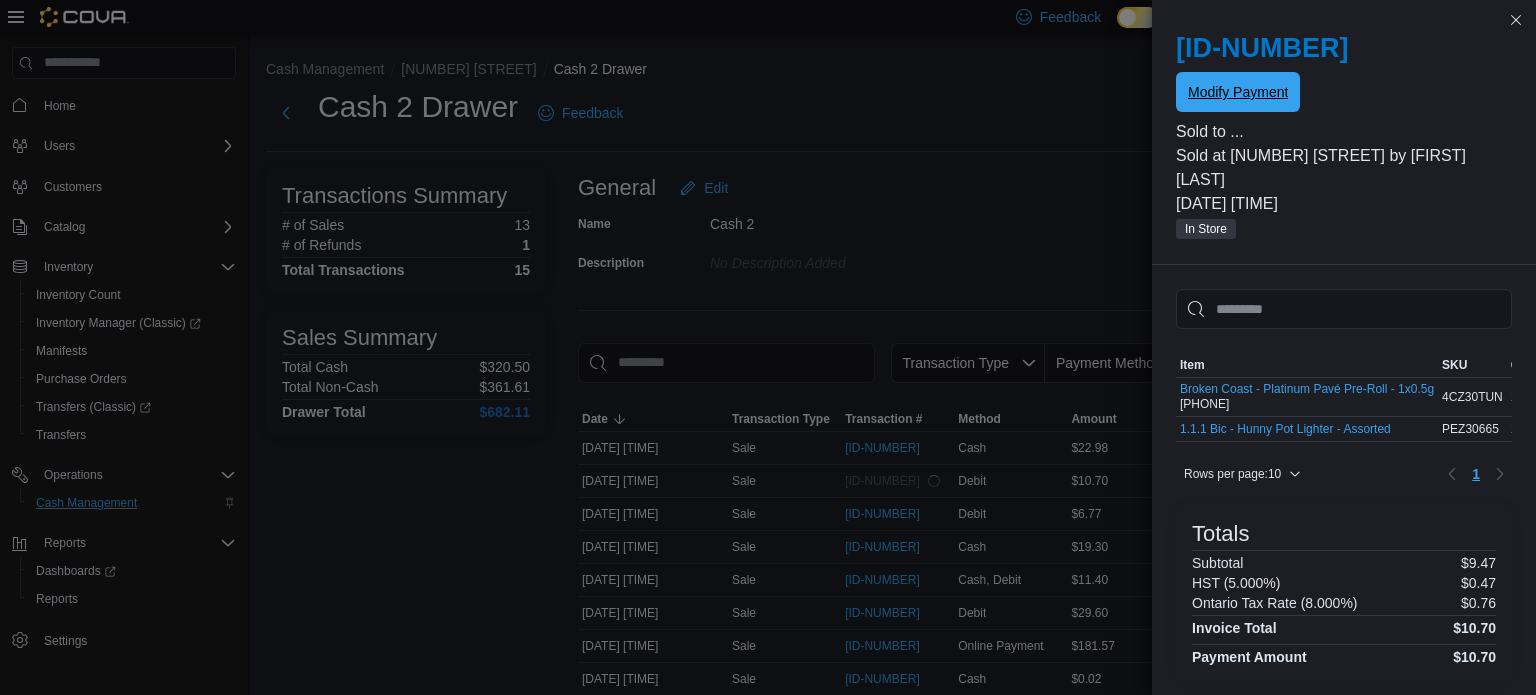 scroll, scrollTop: 0, scrollLeft: 0, axis: both 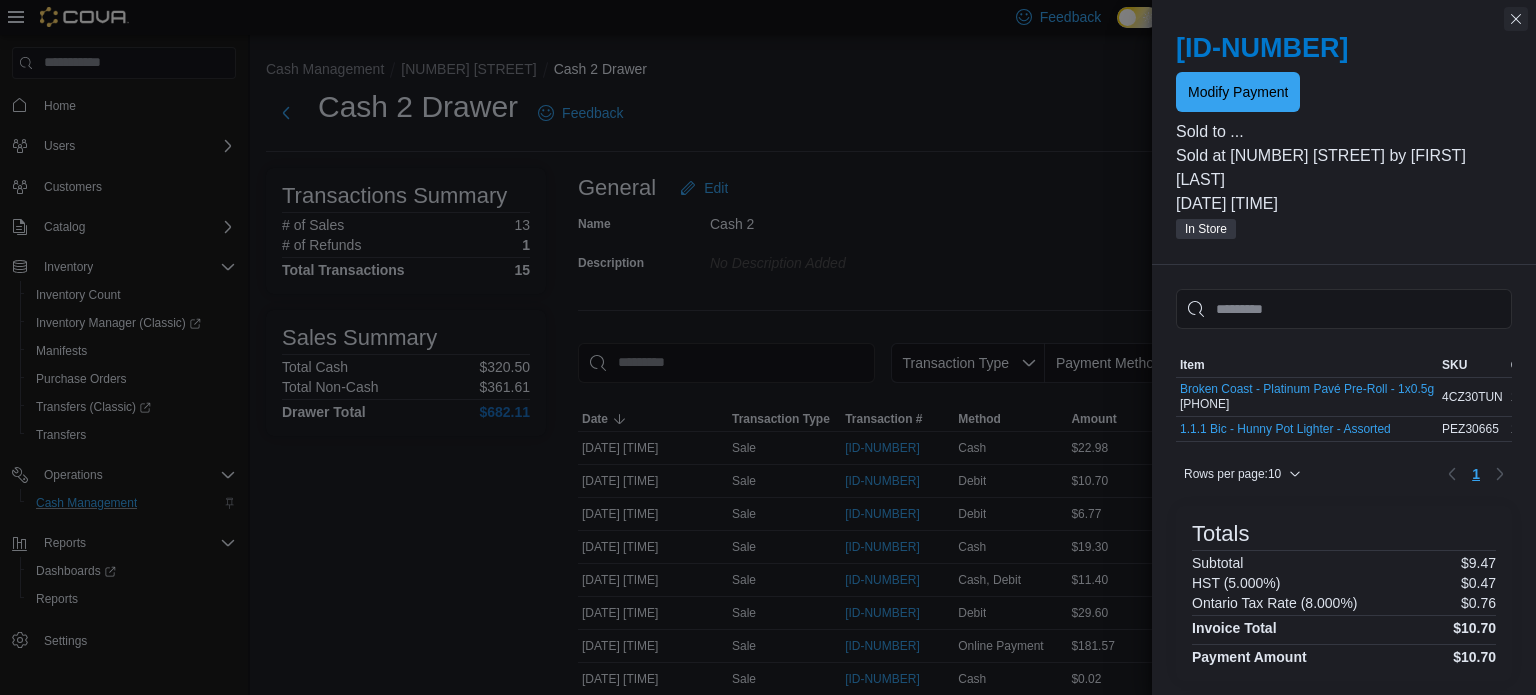 click at bounding box center [1516, 19] 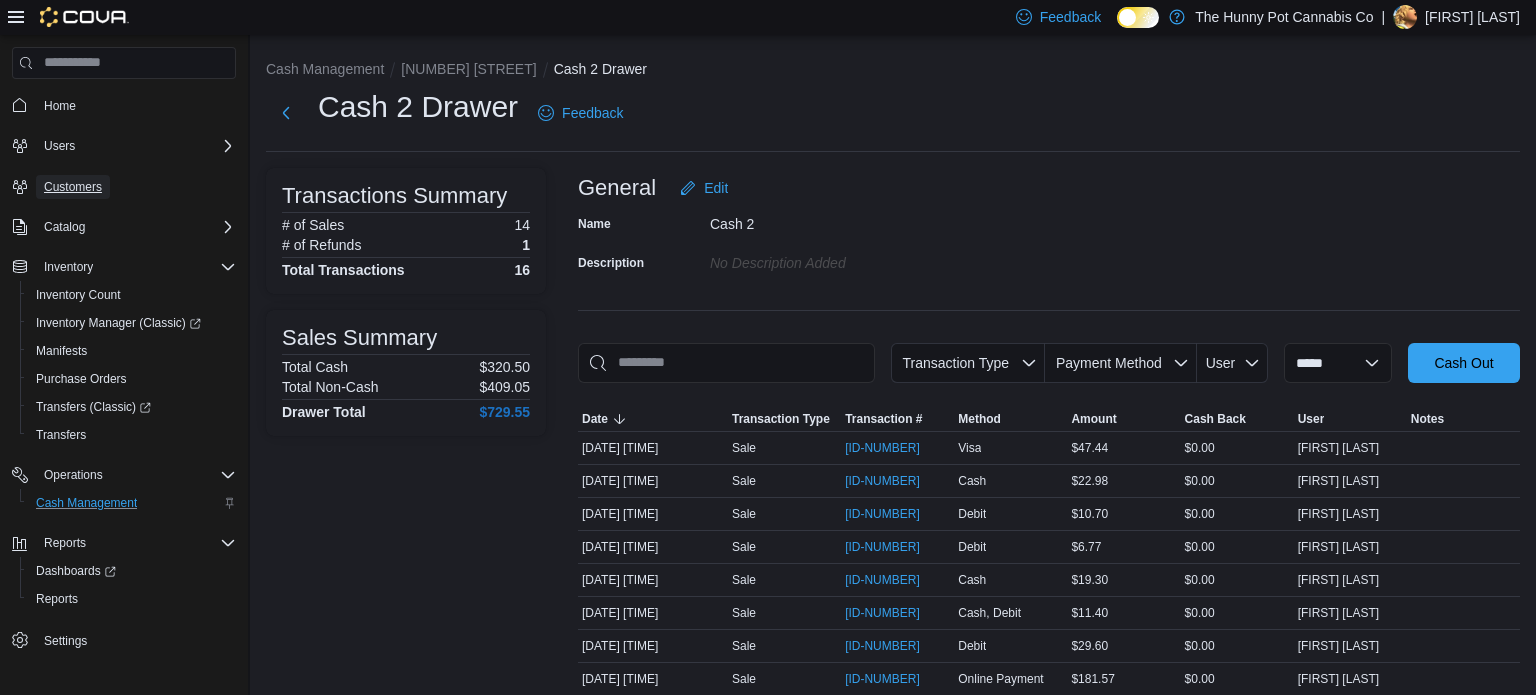 click on "Customers" at bounding box center [73, 187] 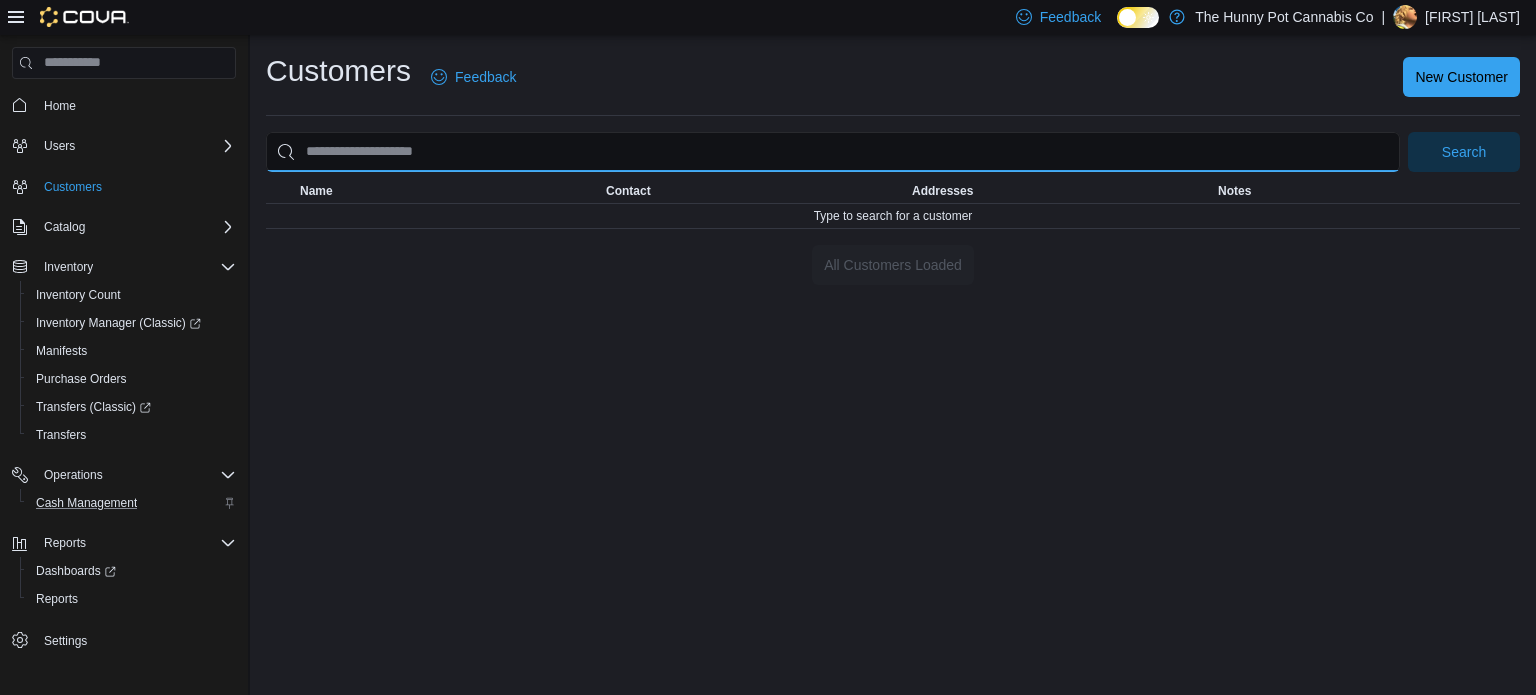click at bounding box center [833, 152] 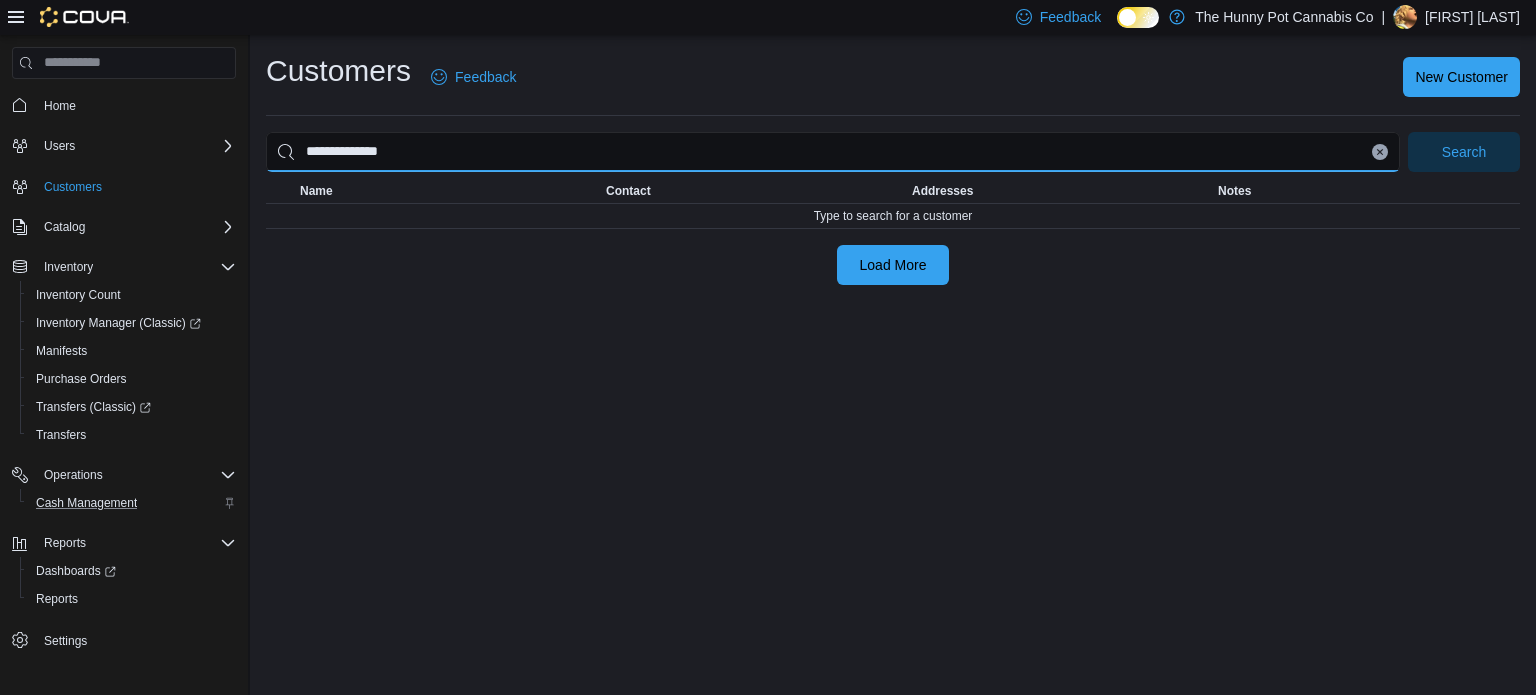 type on "**********" 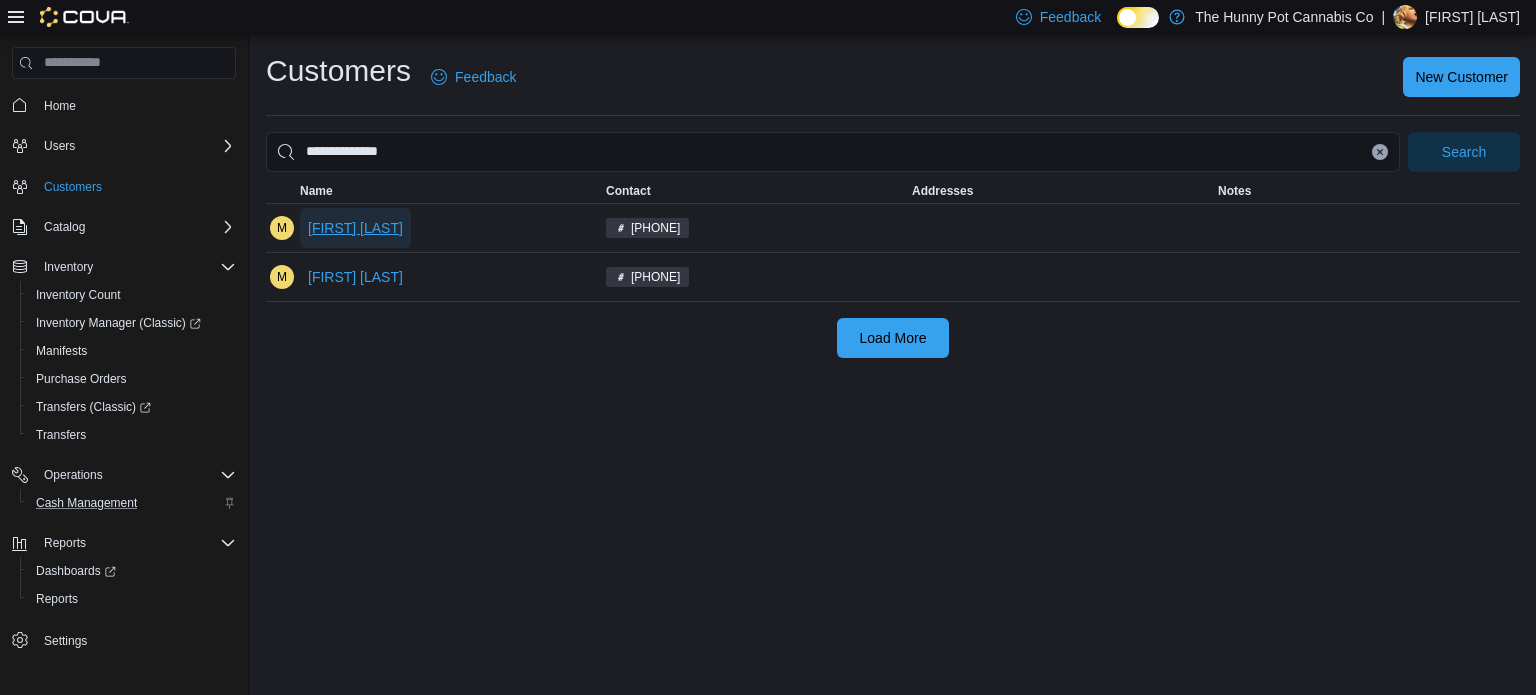 click on "[FIRST] [LAST]" at bounding box center (355, 228) 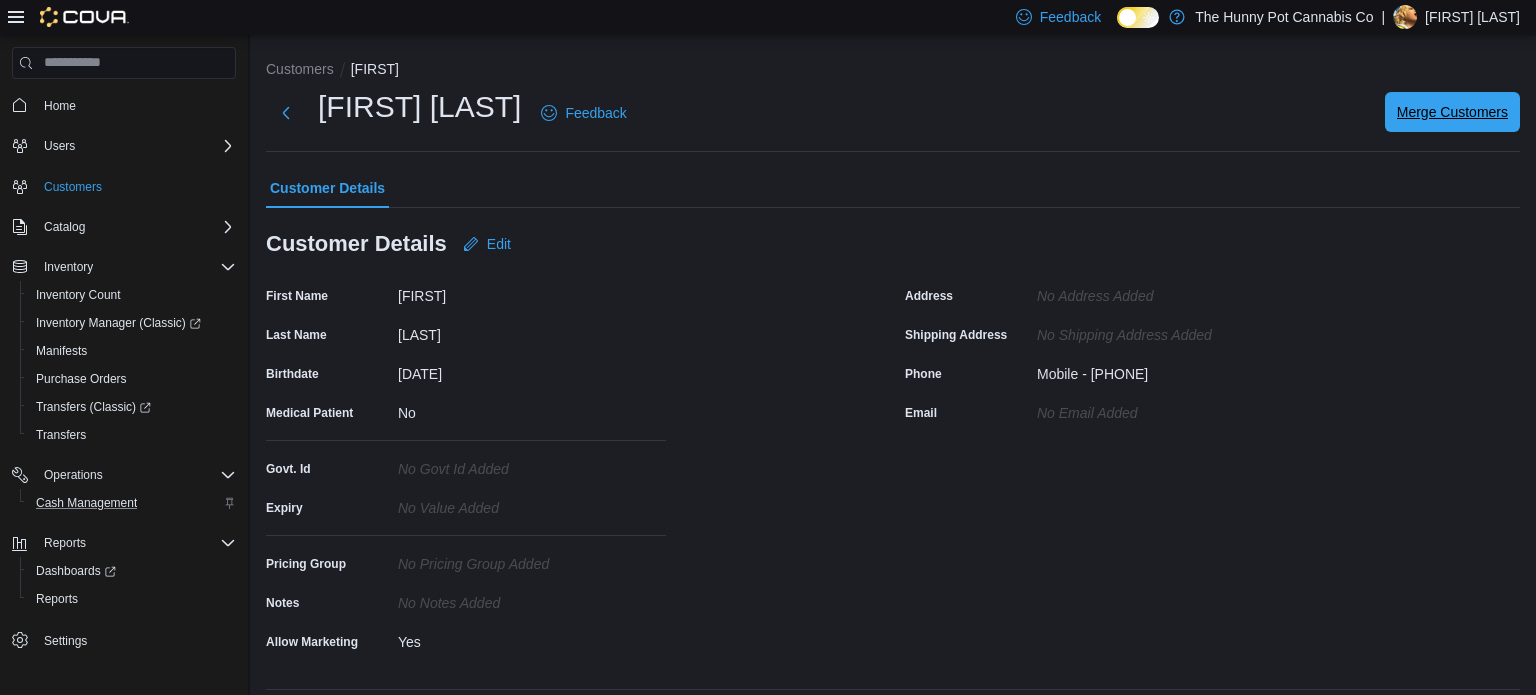 click on "Merge Customers" at bounding box center (1452, 112) 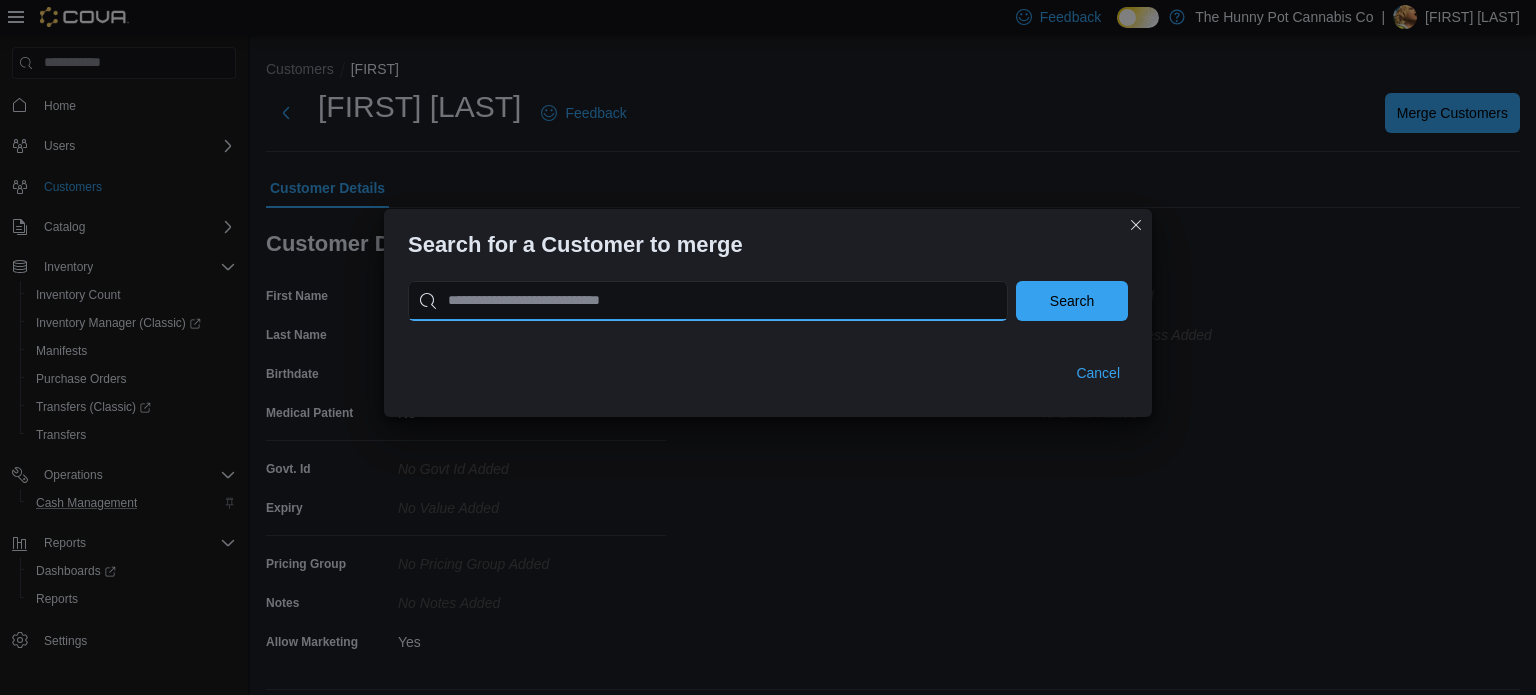 click at bounding box center (708, 301) 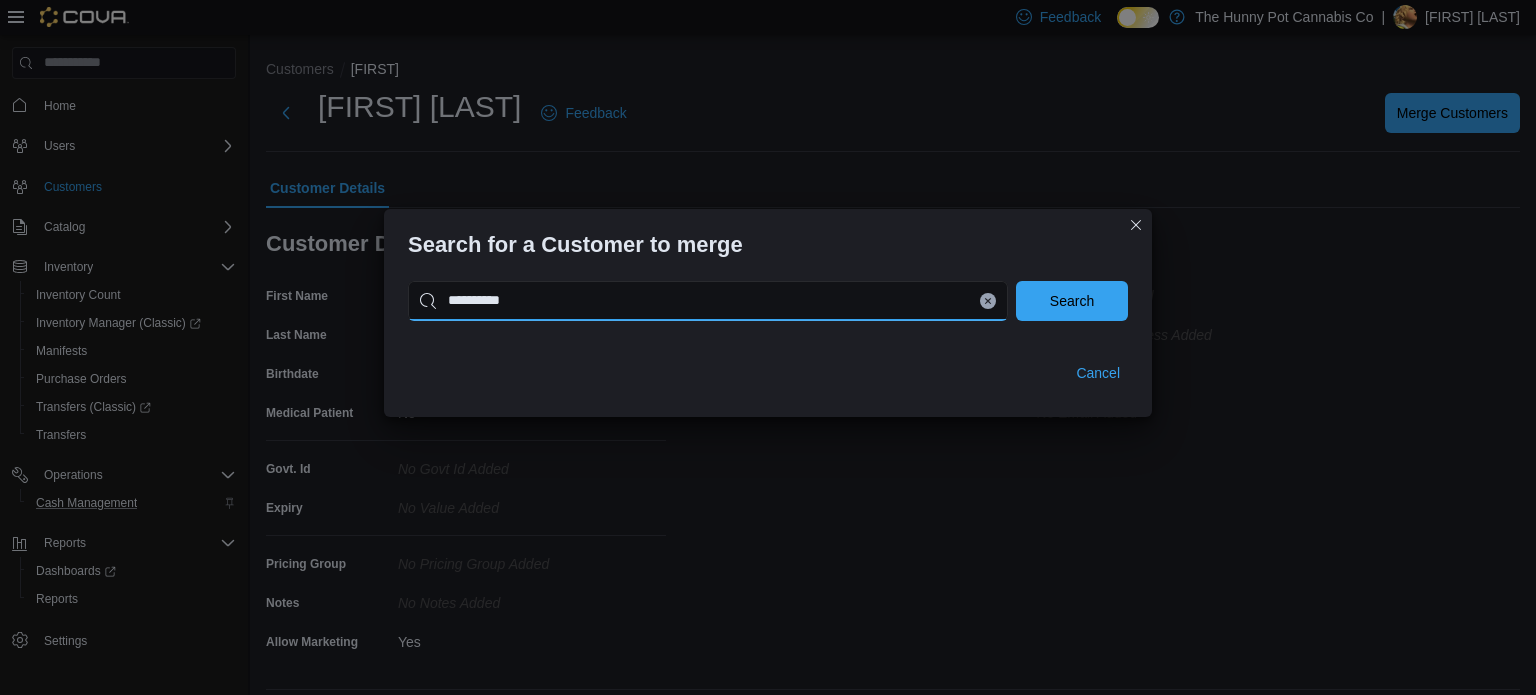 click on "Search" at bounding box center [1072, 301] 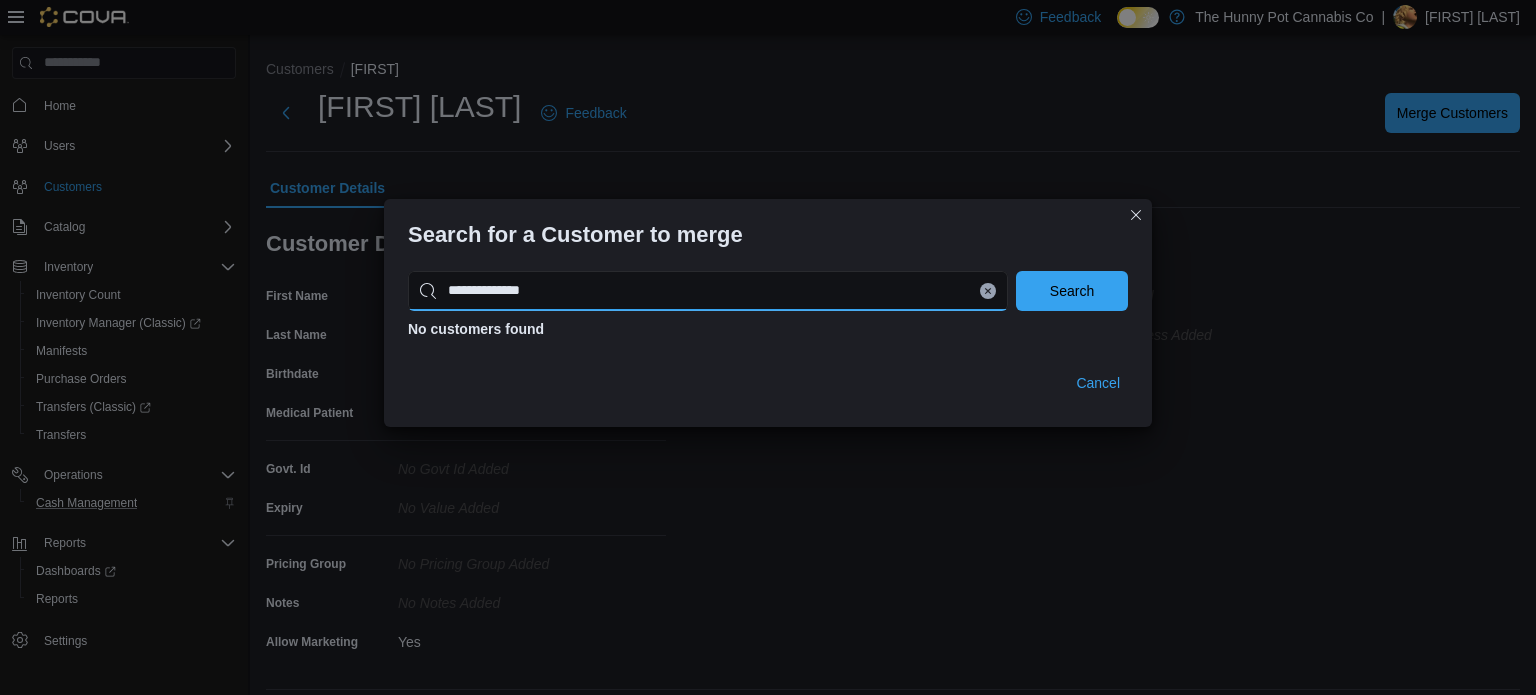 type on "**********" 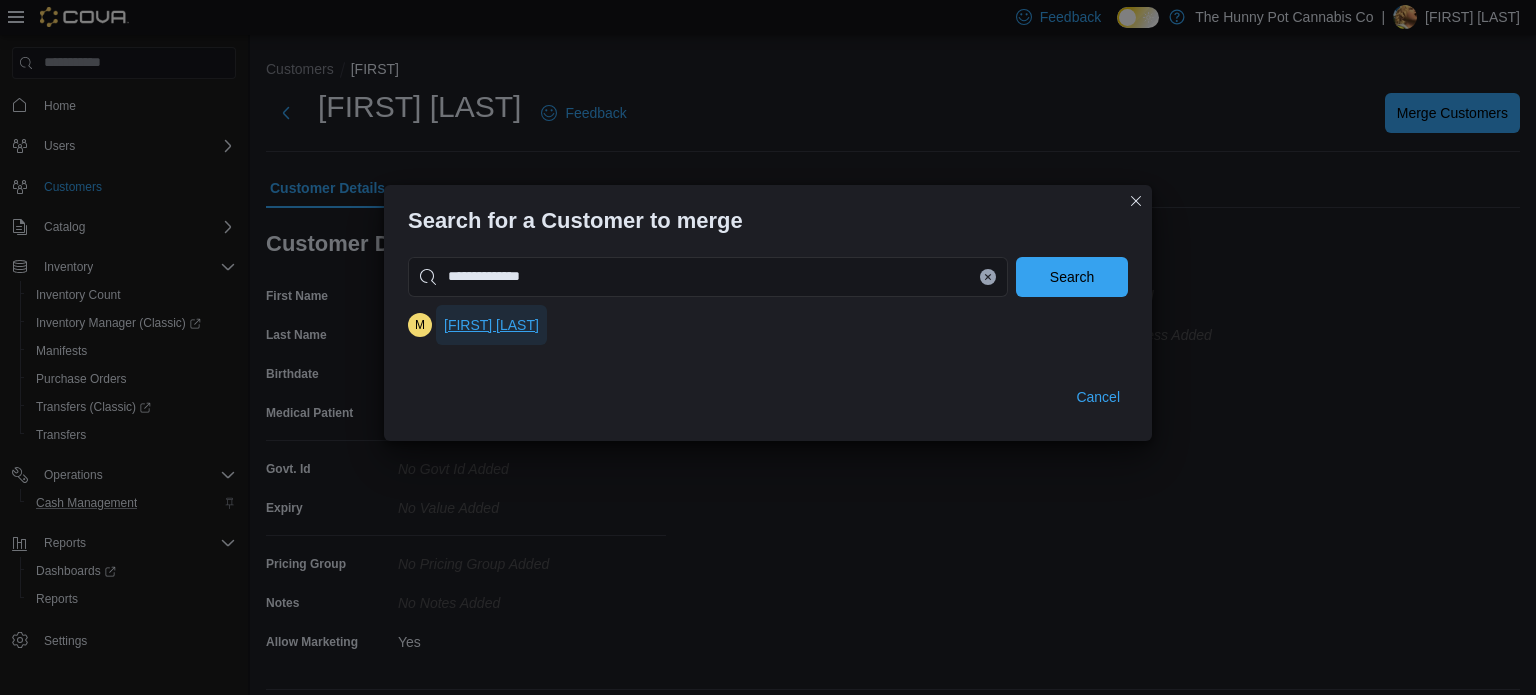 click on "[FIRST] [LAST]" at bounding box center [491, 325] 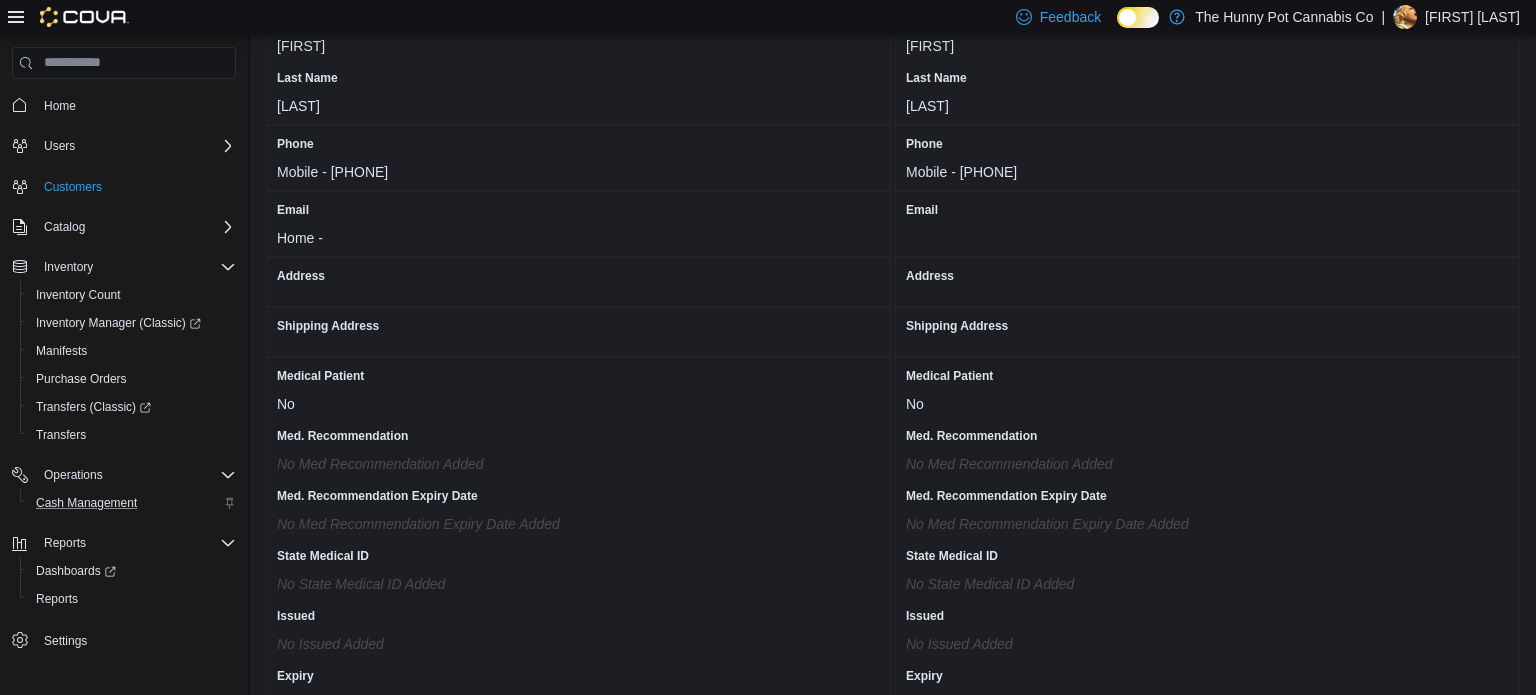 scroll, scrollTop: 0, scrollLeft: 0, axis: both 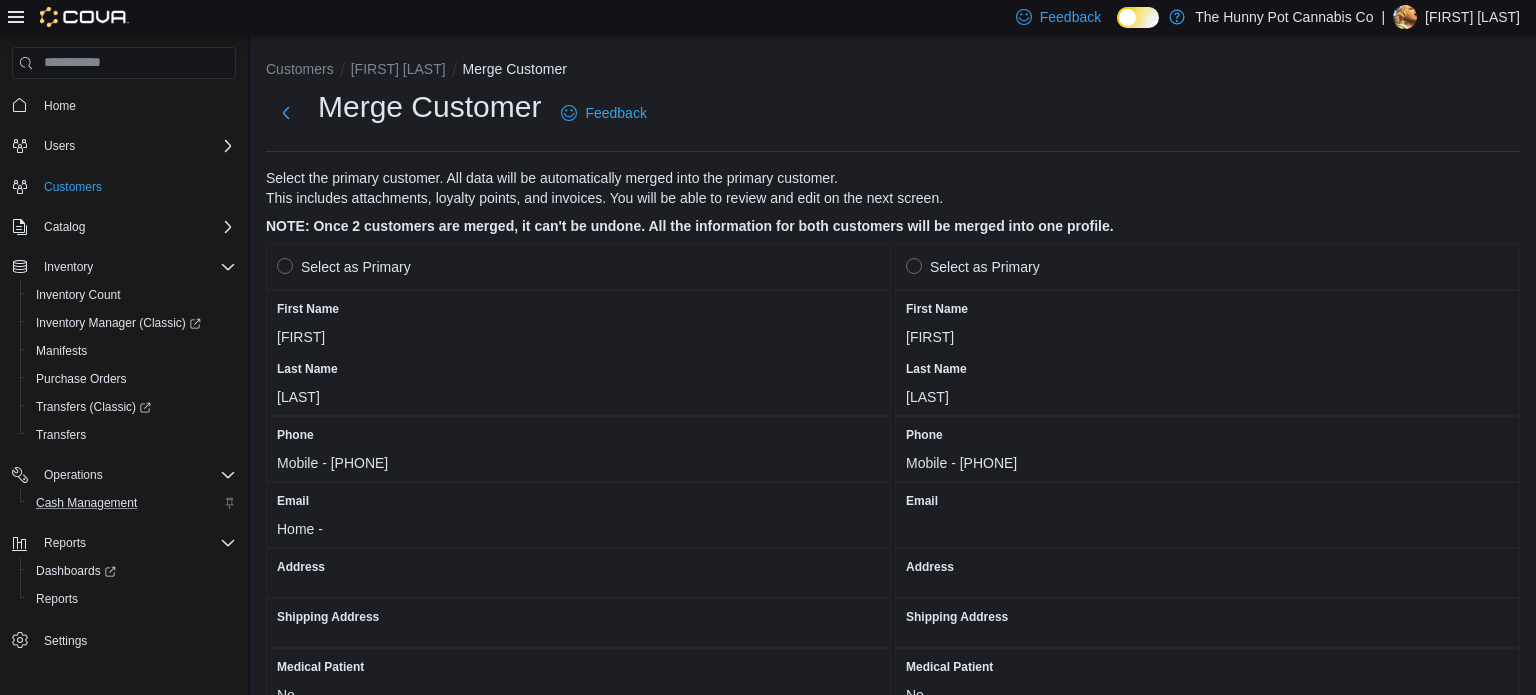click on "Select as Primary" at bounding box center [344, 267] 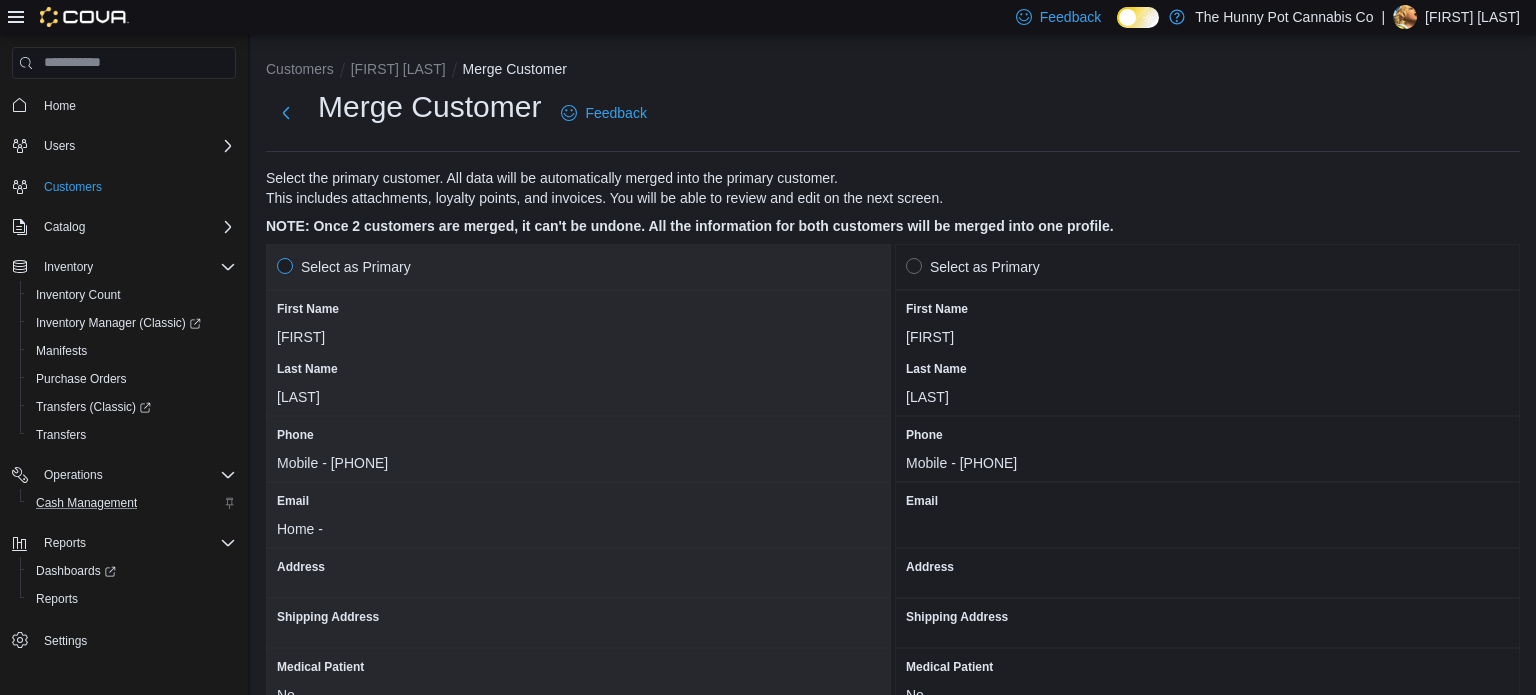 scroll, scrollTop: 1728, scrollLeft: 0, axis: vertical 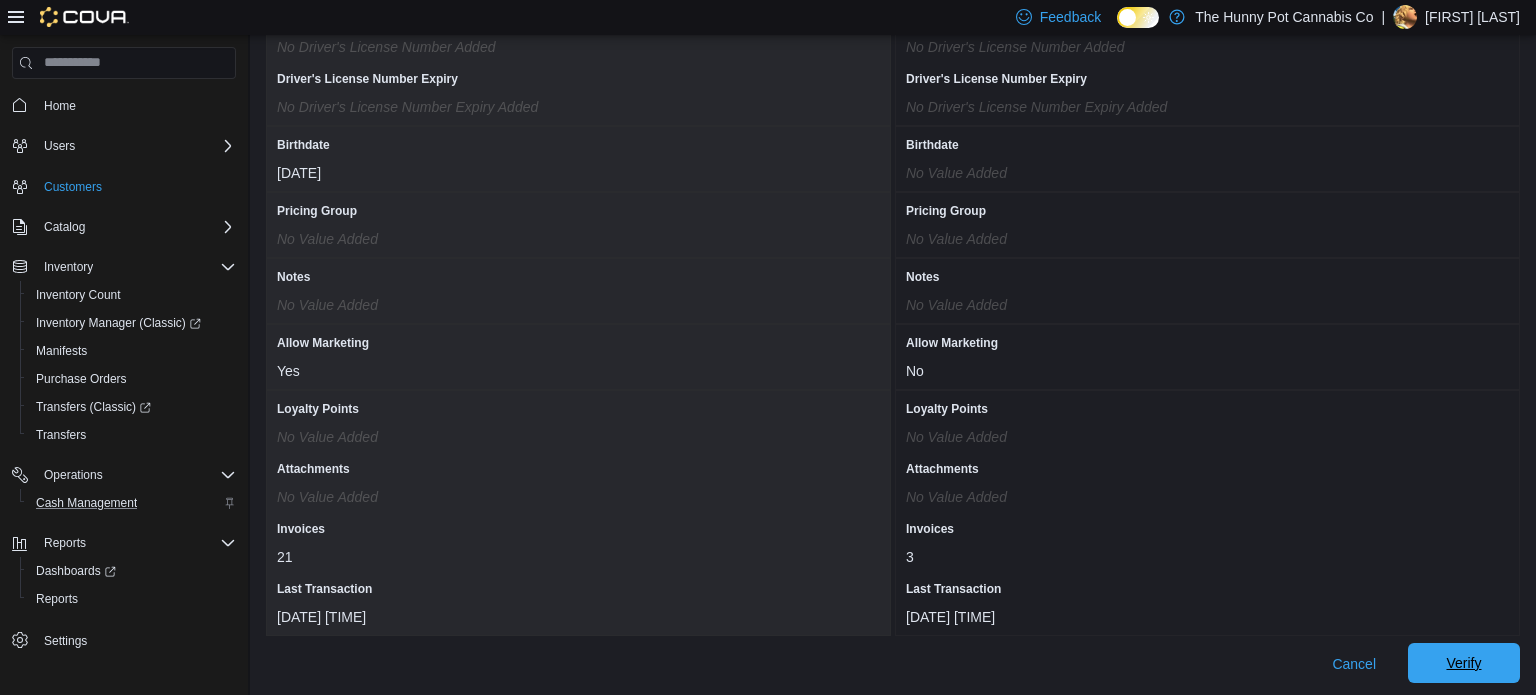 click on "Verify" at bounding box center [1464, 663] 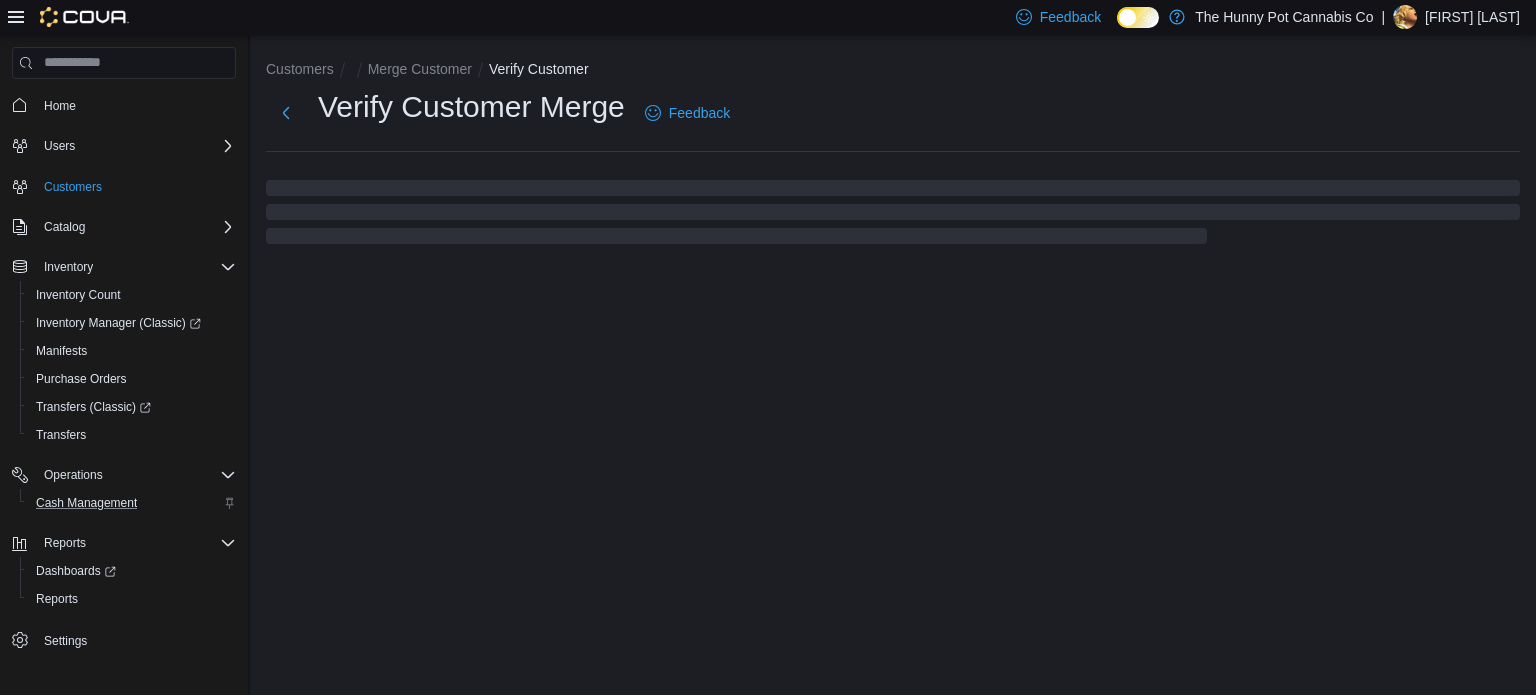 select on "******" 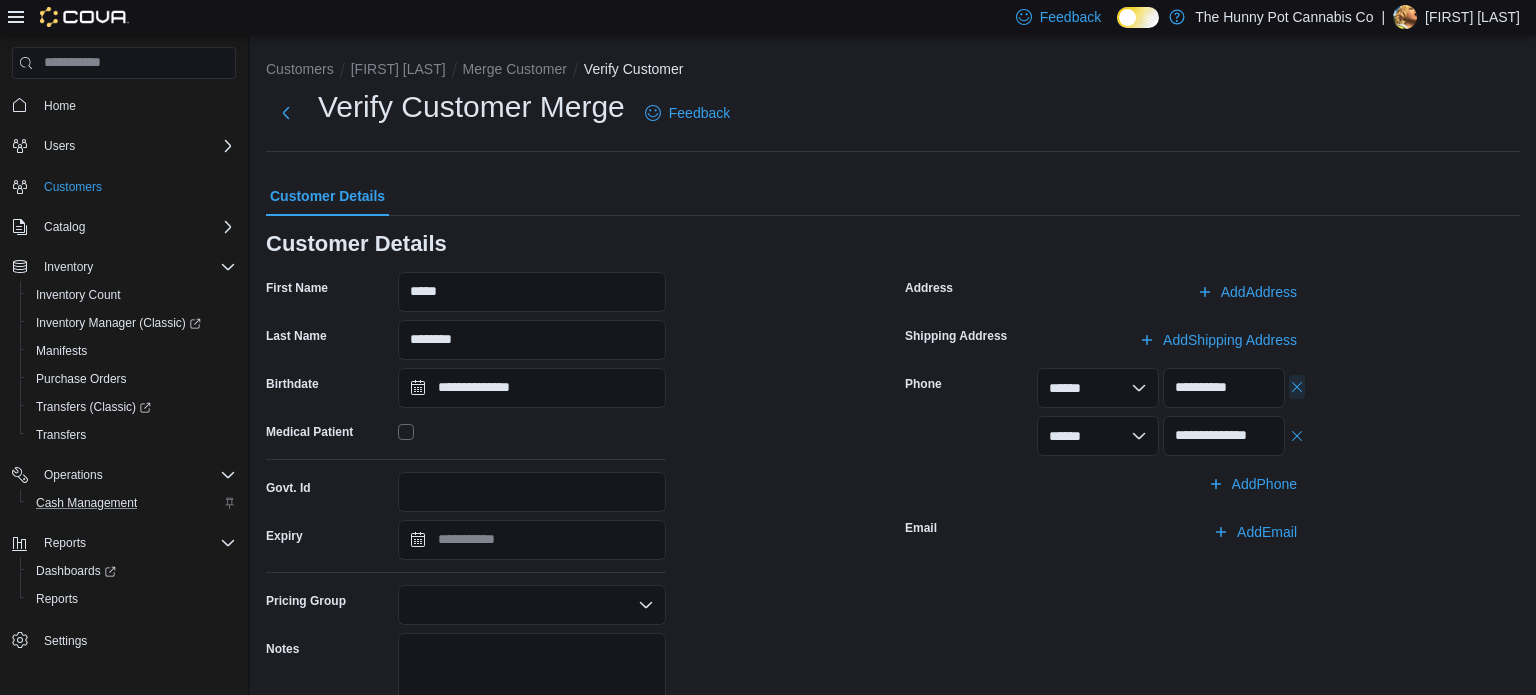 click at bounding box center [1297, 387] 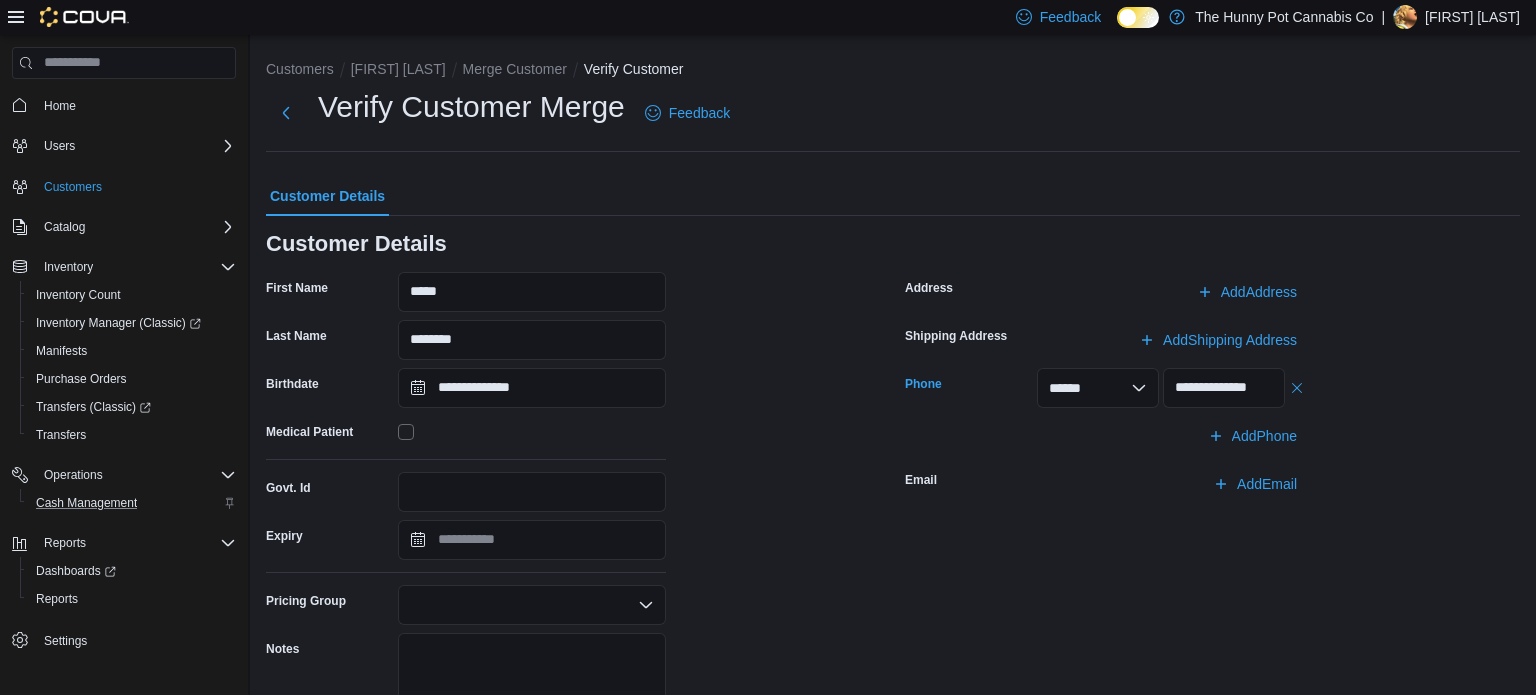 scroll, scrollTop: 234, scrollLeft: 0, axis: vertical 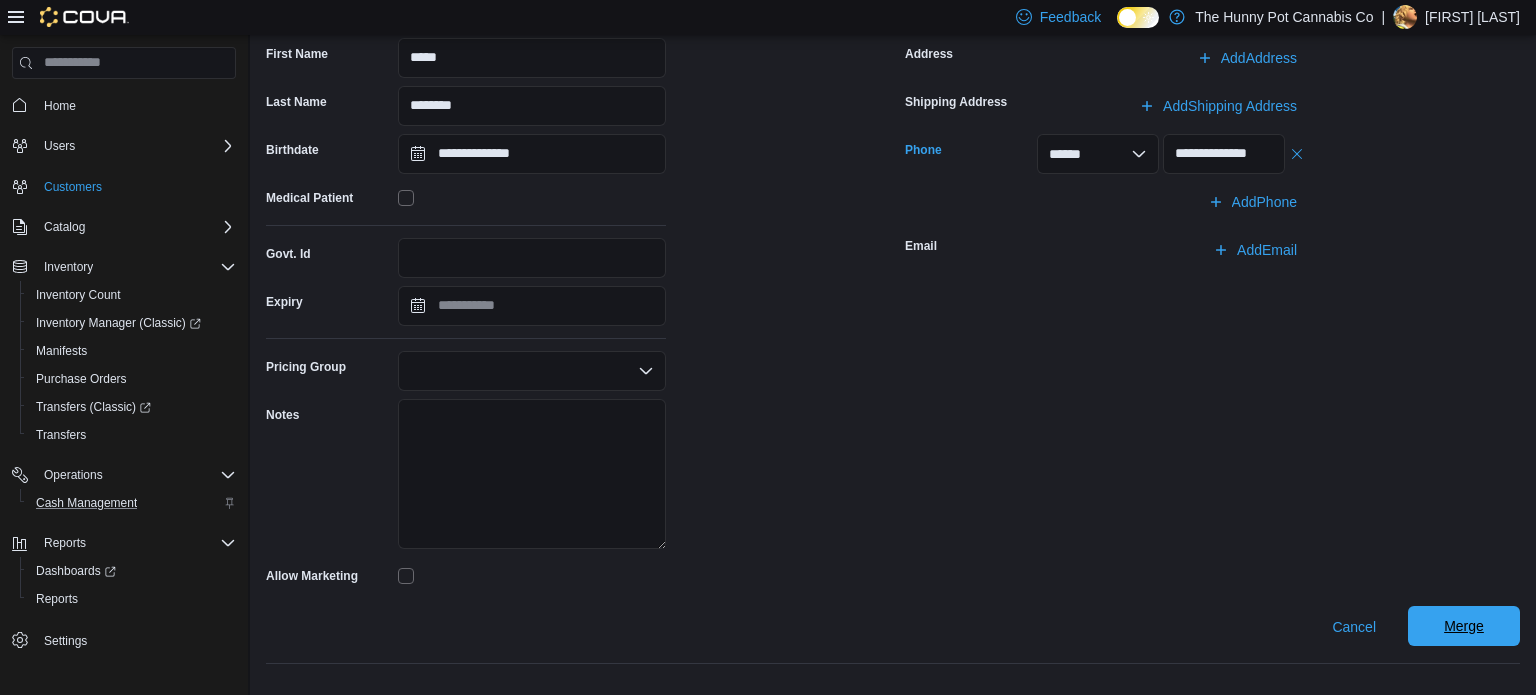 click on "Merge" at bounding box center (1464, 626) 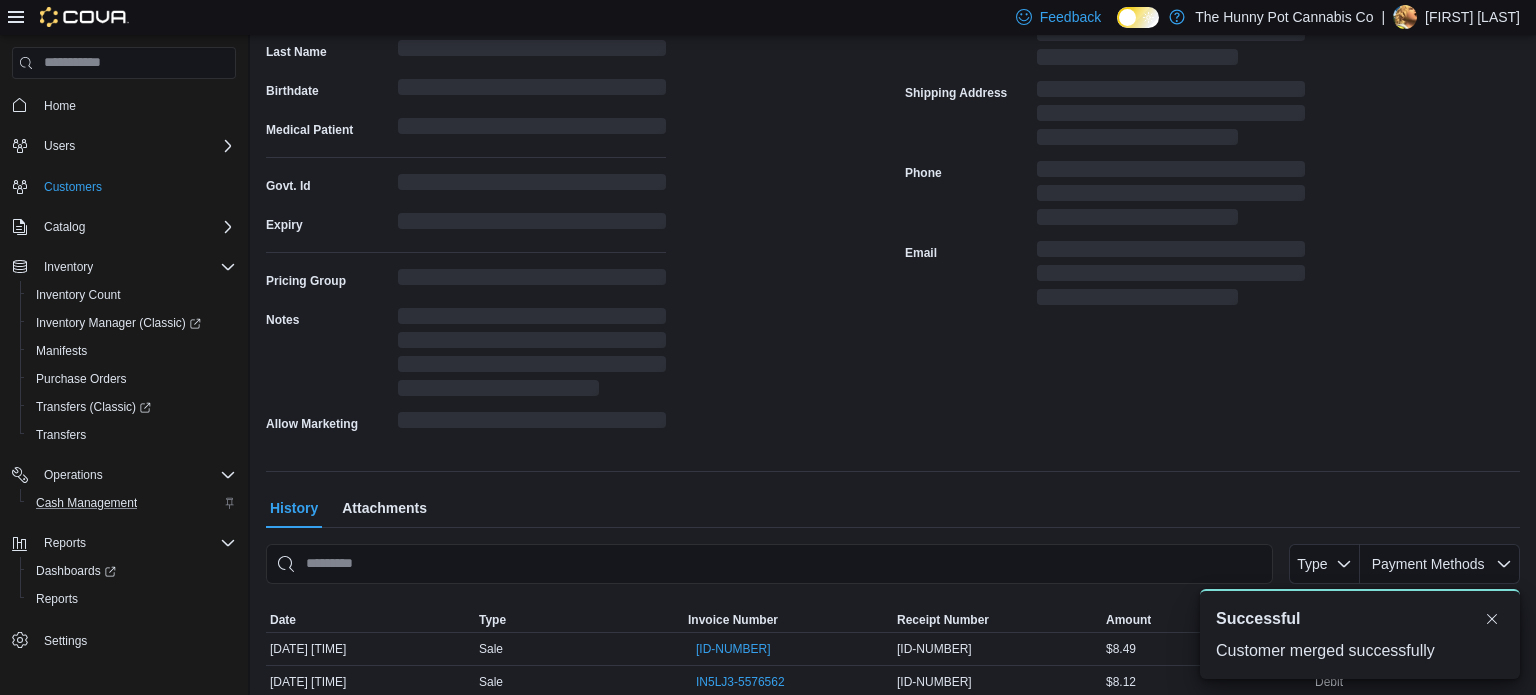 scroll, scrollTop: 0, scrollLeft: 0, axis: both 